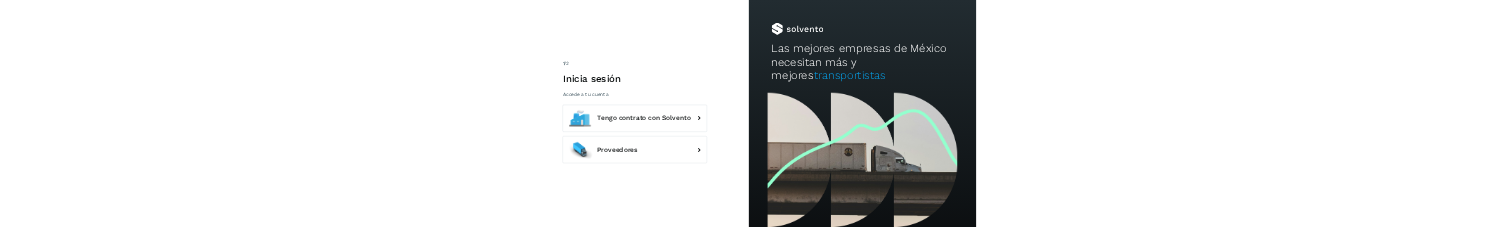 scroll, scrollTop: 0, scrollLeft: 0, axis: both 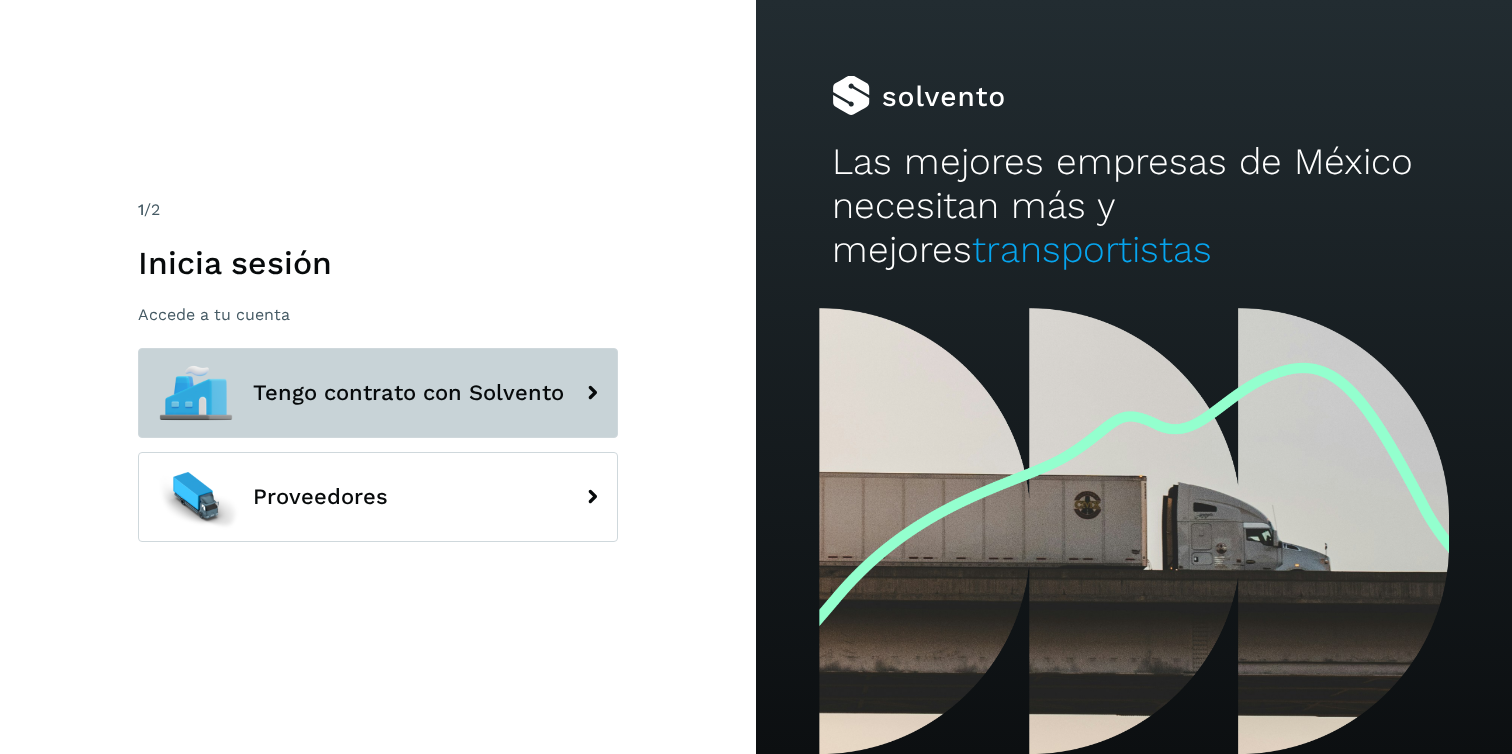 click on "Tengo contrato con Solvento" at bounding box center (378, 393) 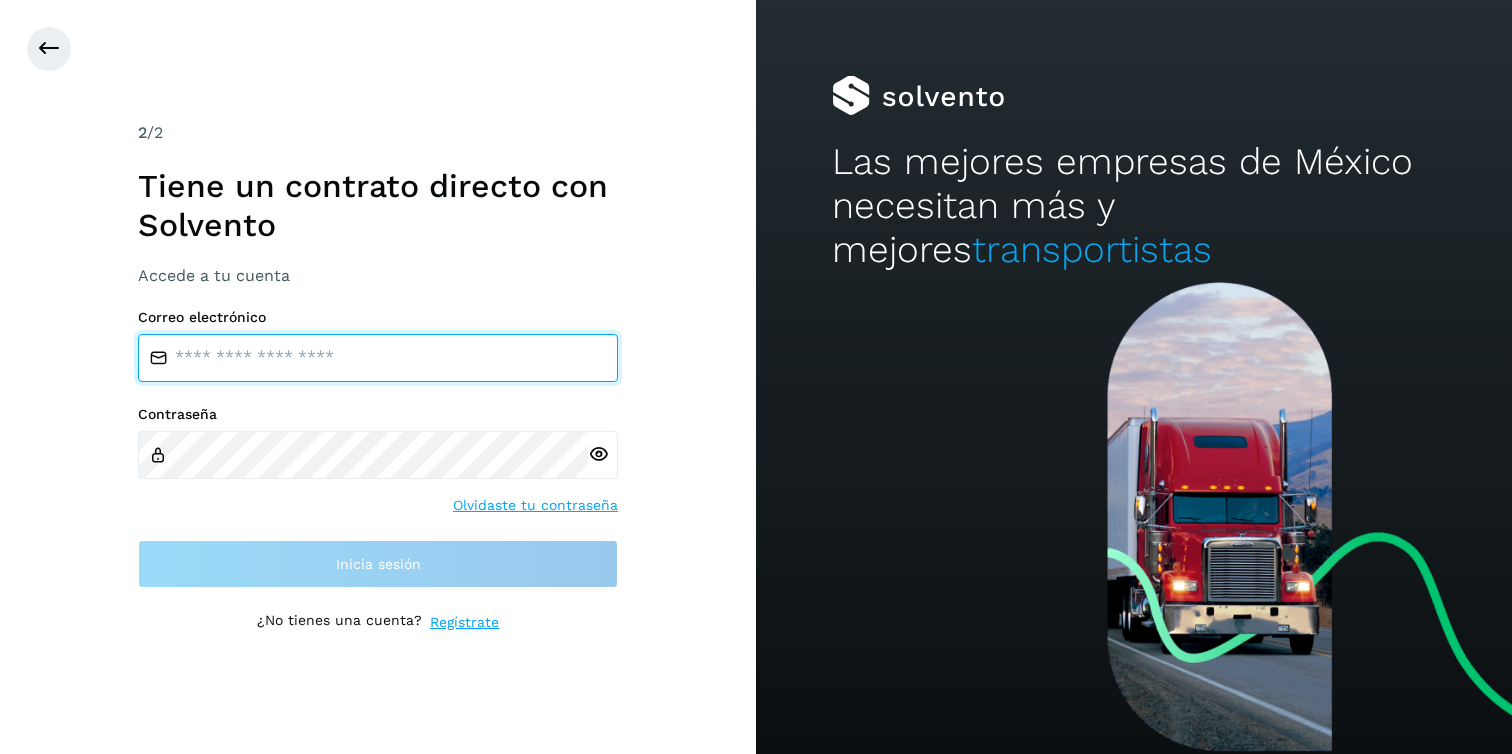 click at bounding box center (378, 358) 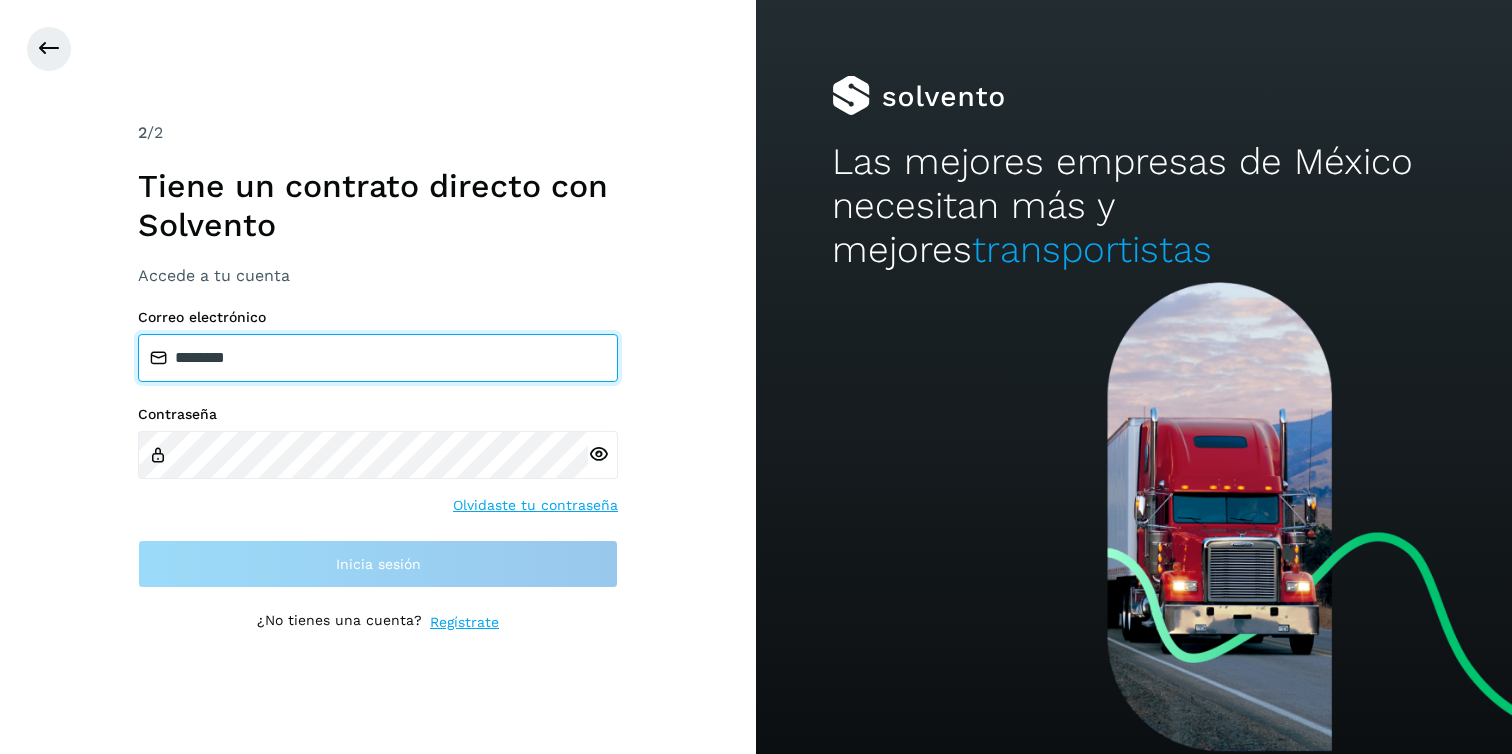 type on "**********" 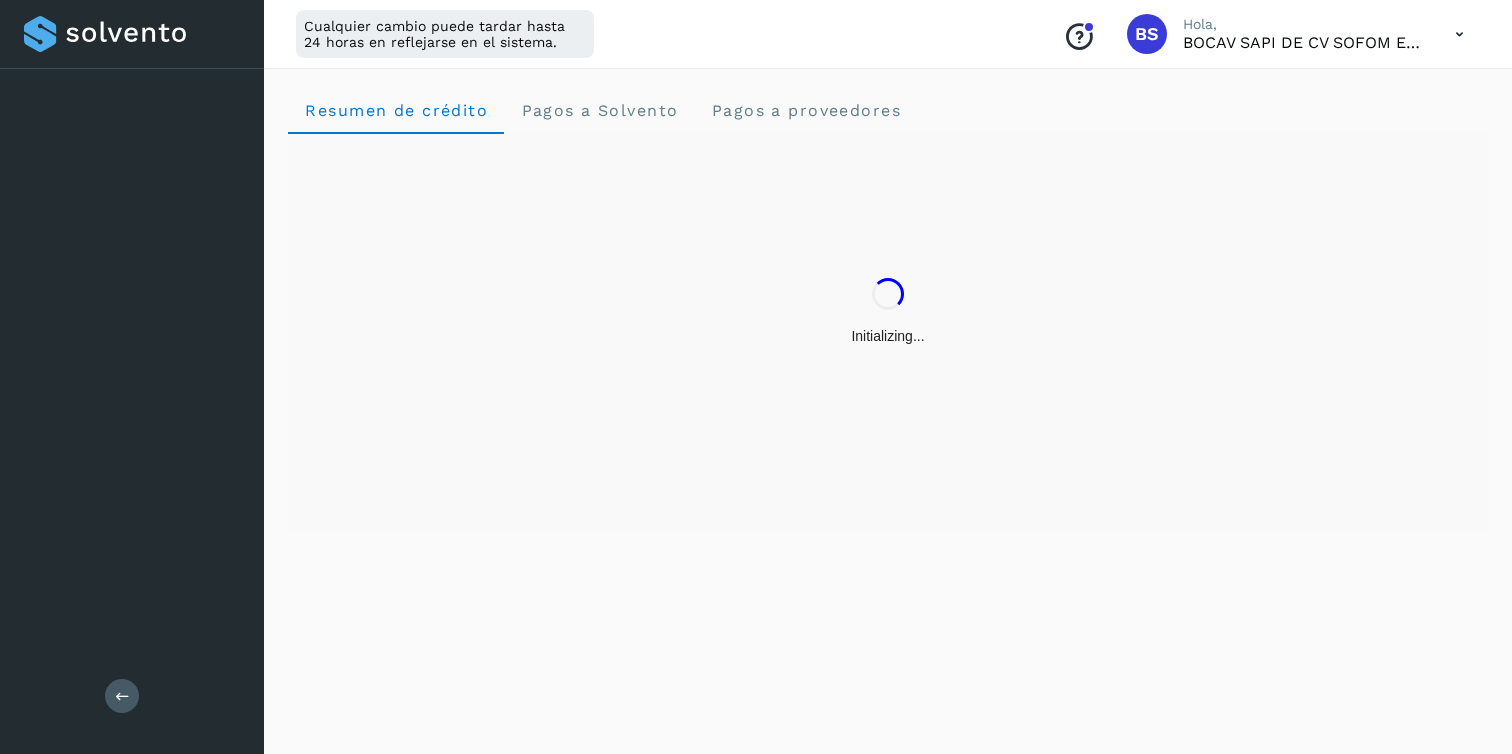 click on "Initializing..." at bounding box center [888, 312] 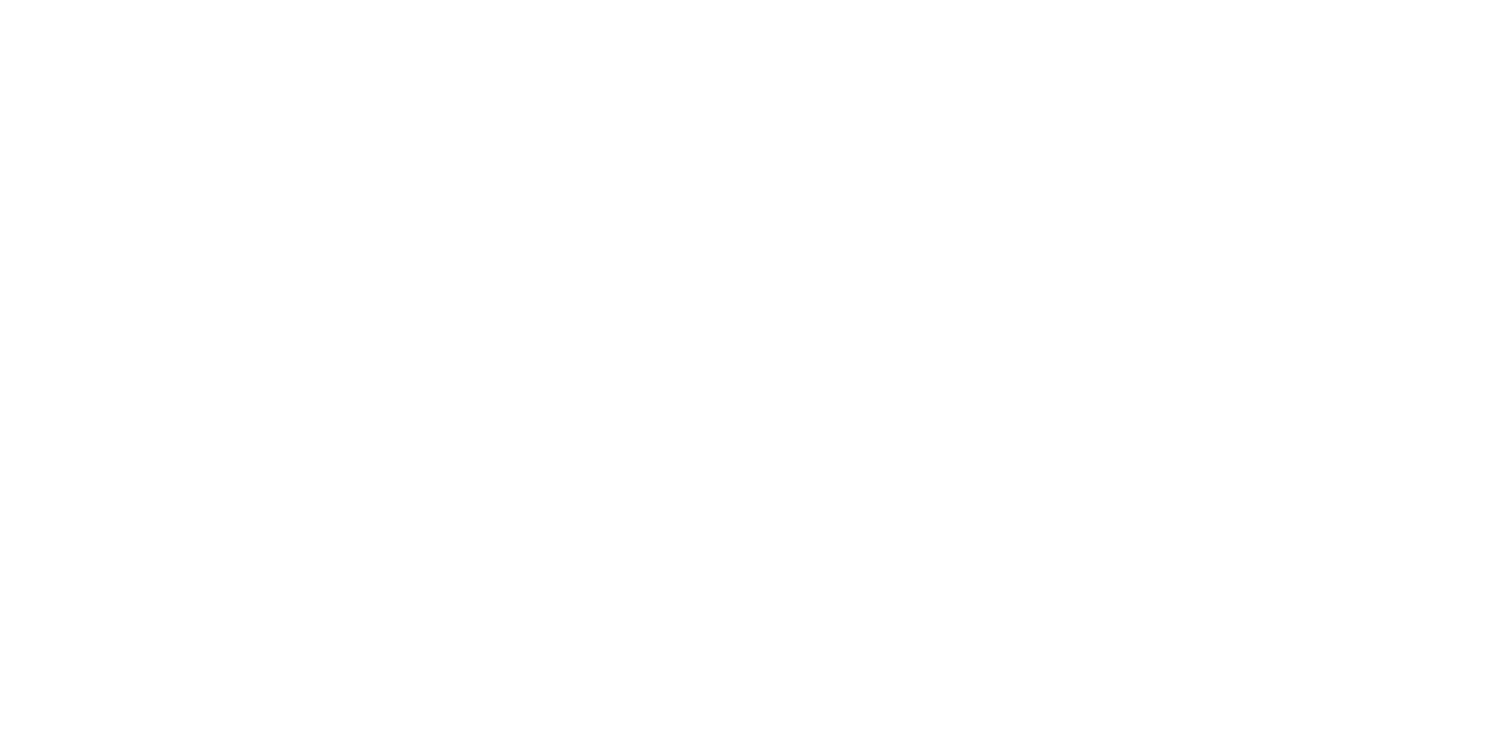scroll, scrollTop: 0, scrollLeft: 0, axis: both 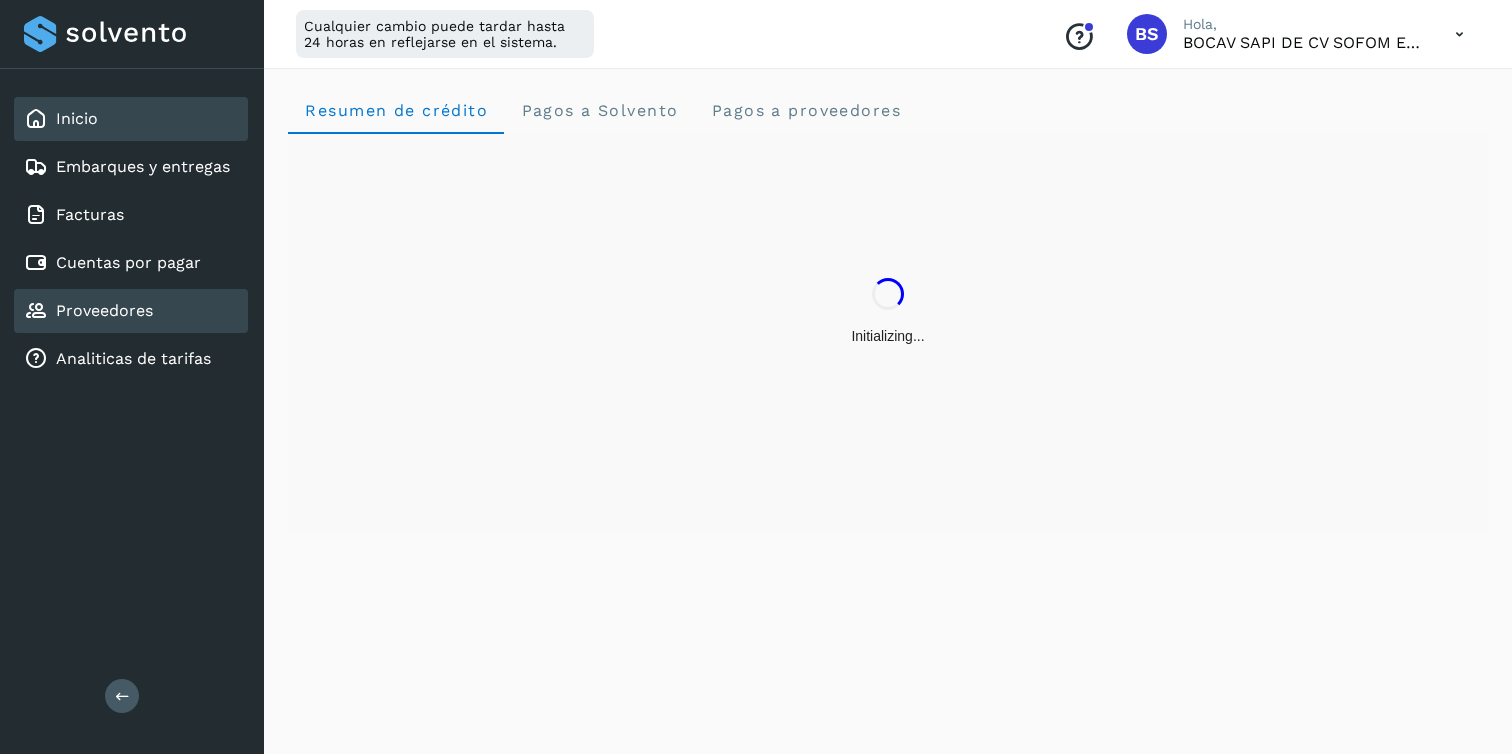 click on "Proveedores" at bounding box center (104, 310) 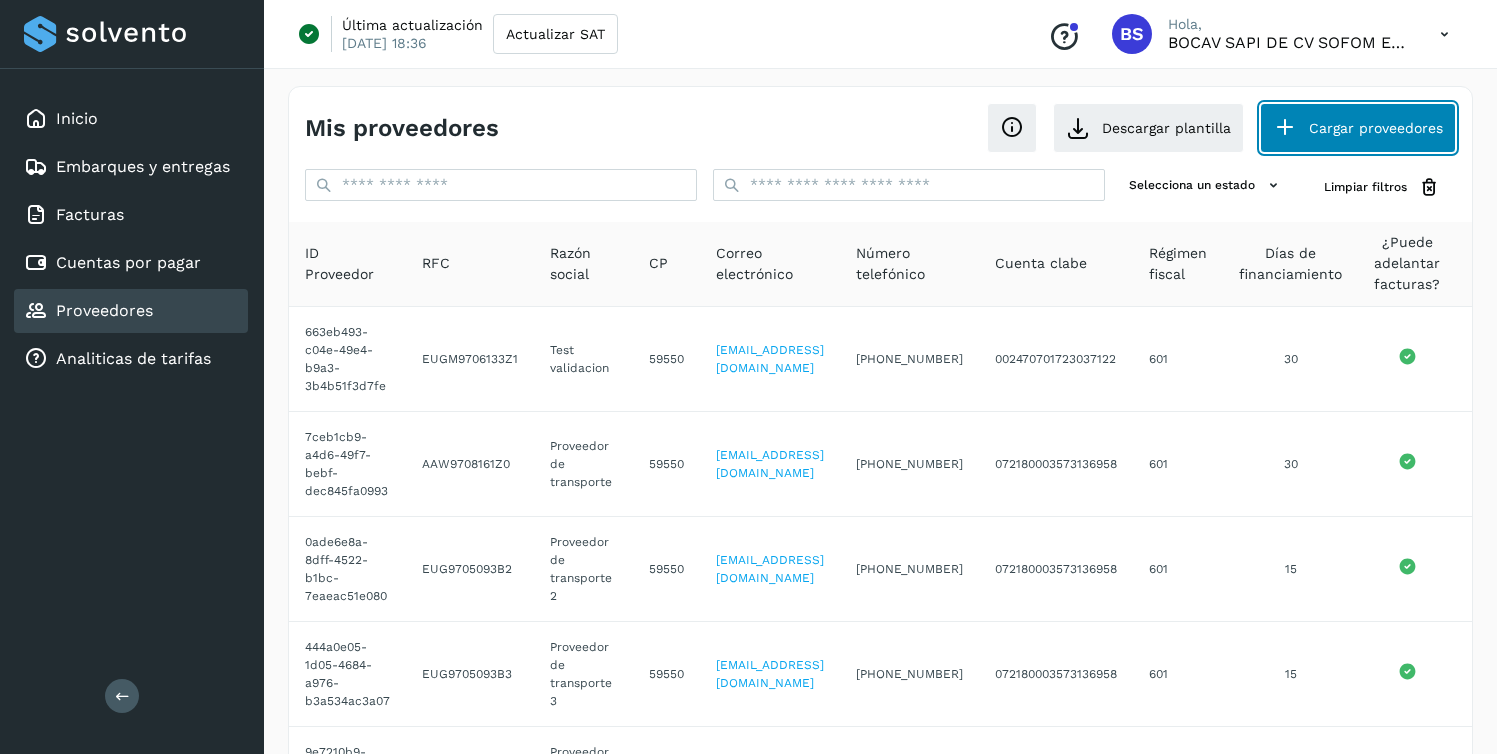 click on "Cargar proveedores" at bounding box center [1358, 128] 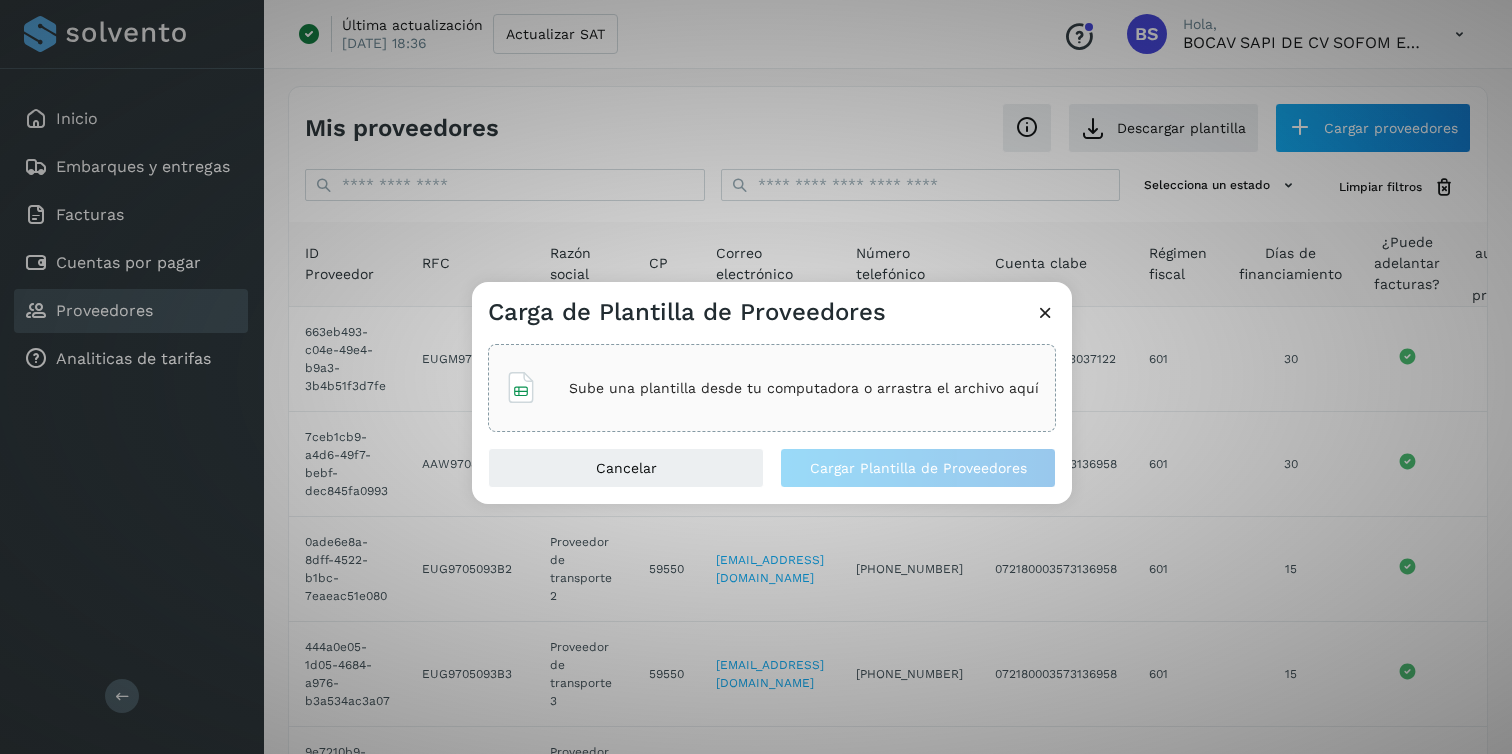 click on "Sube una plantilla desde tu computadora o arrastra el archivo aquí" 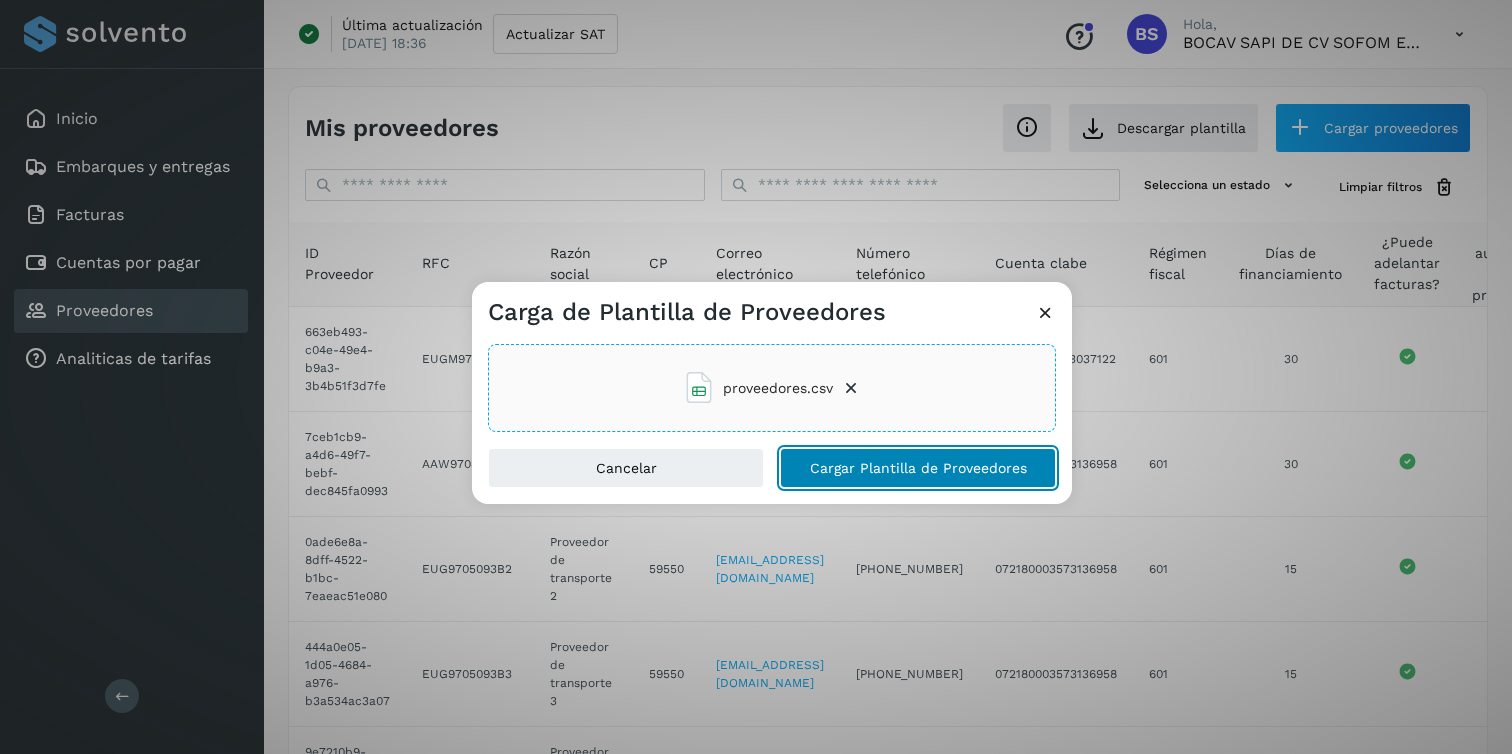 click on "Cargar Plantilla de Proveedores" 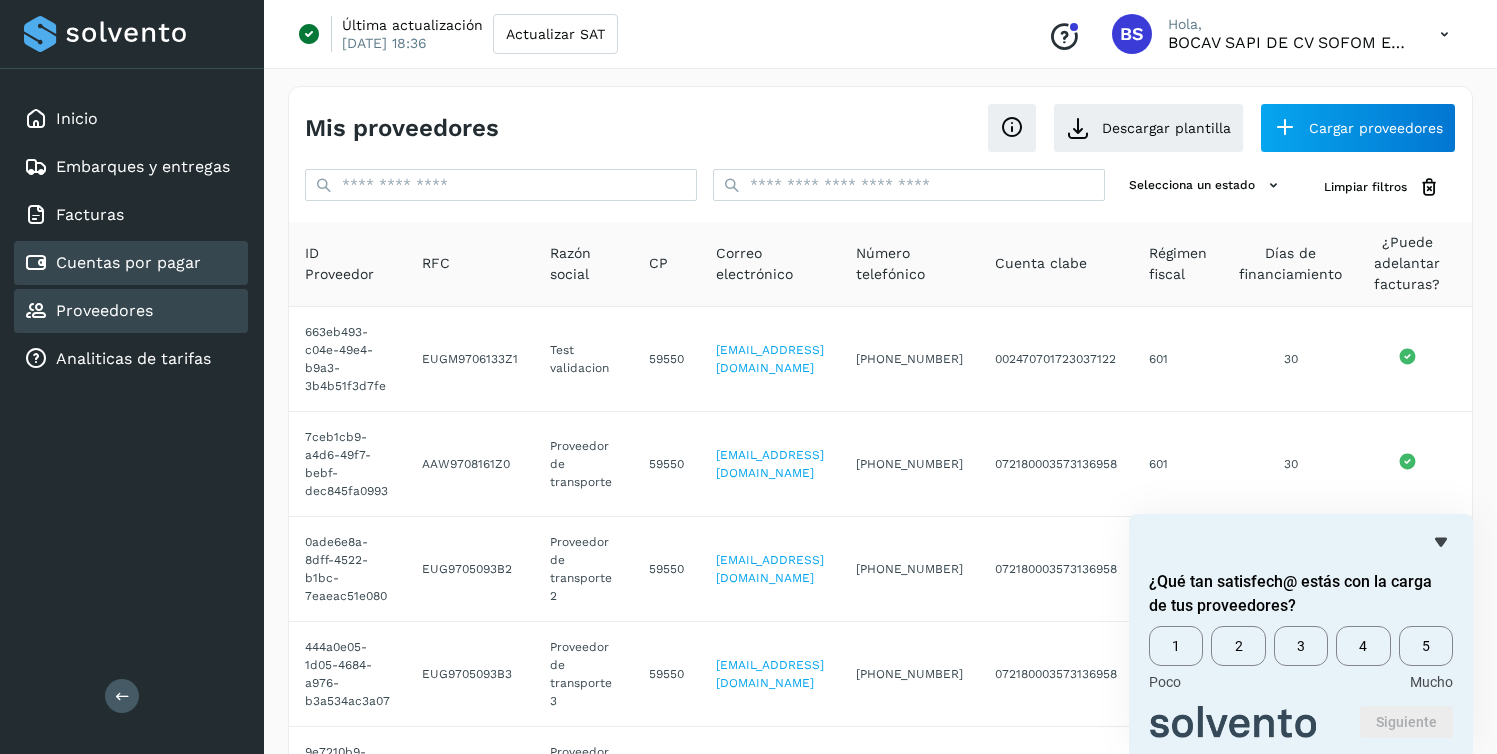 click on "Cuentas por pagar" at bounding box center (128, 262) 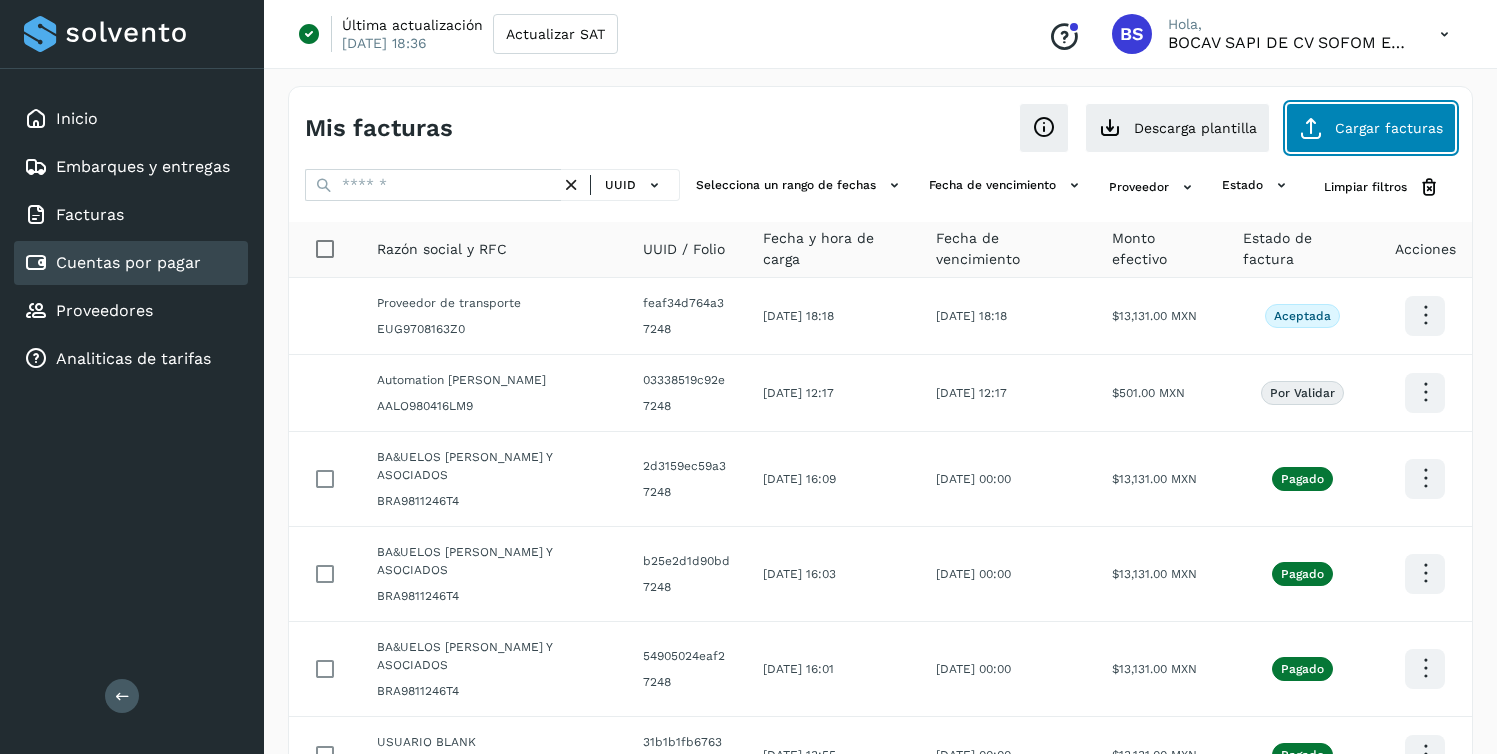 click on "Cargar facturas" 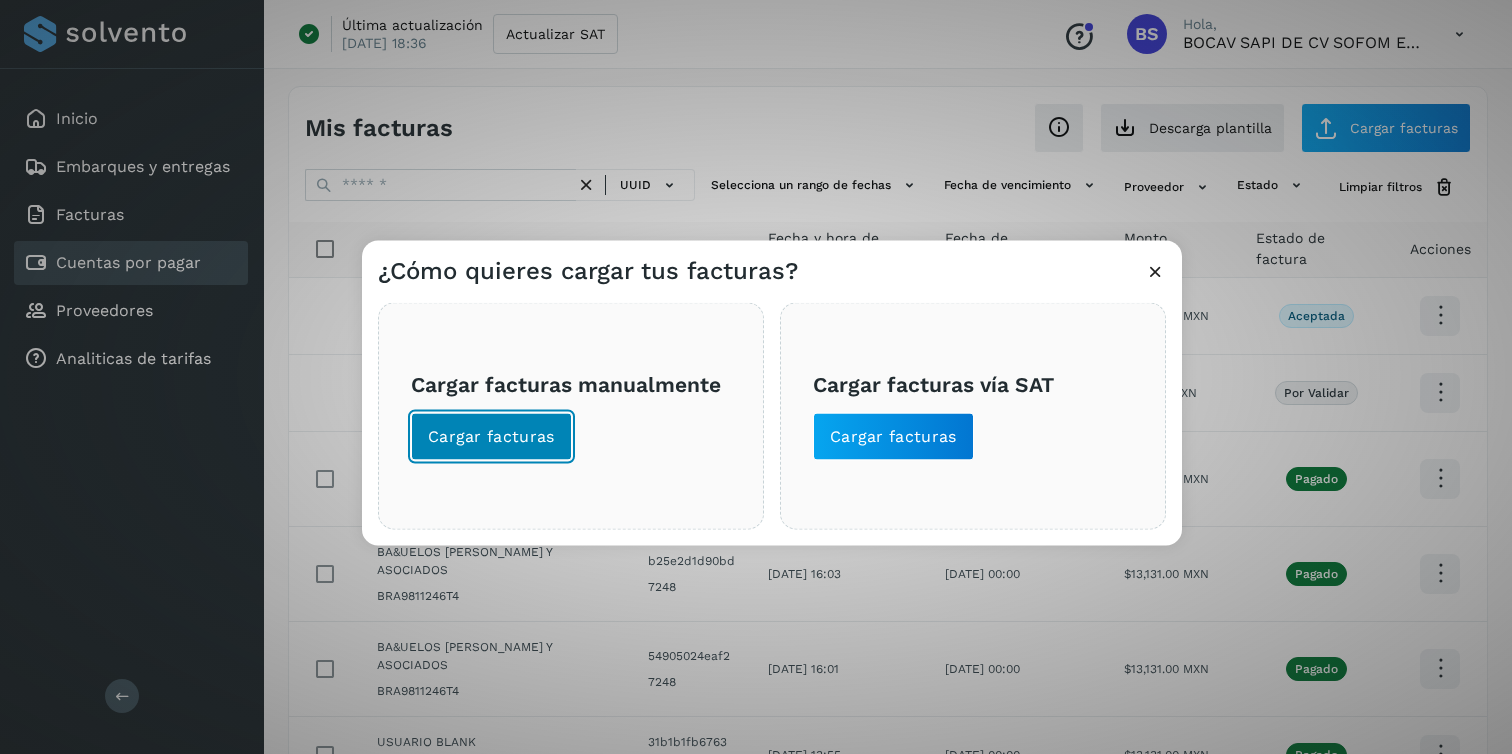 click on "Cargar facturas" 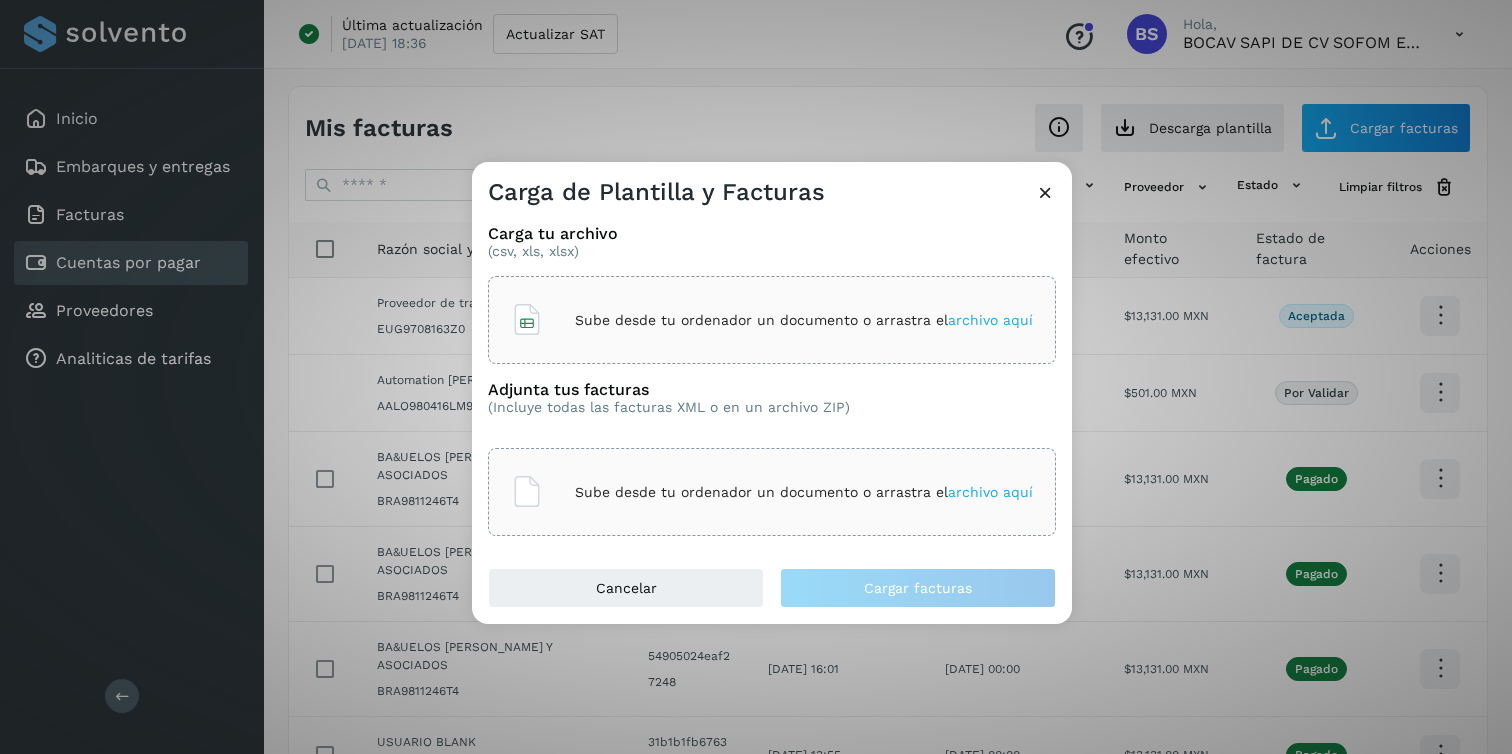 click on "Sube desde tu ordenador un documento o arrastra el  archivo aquí" at bounding box center (772, 320) 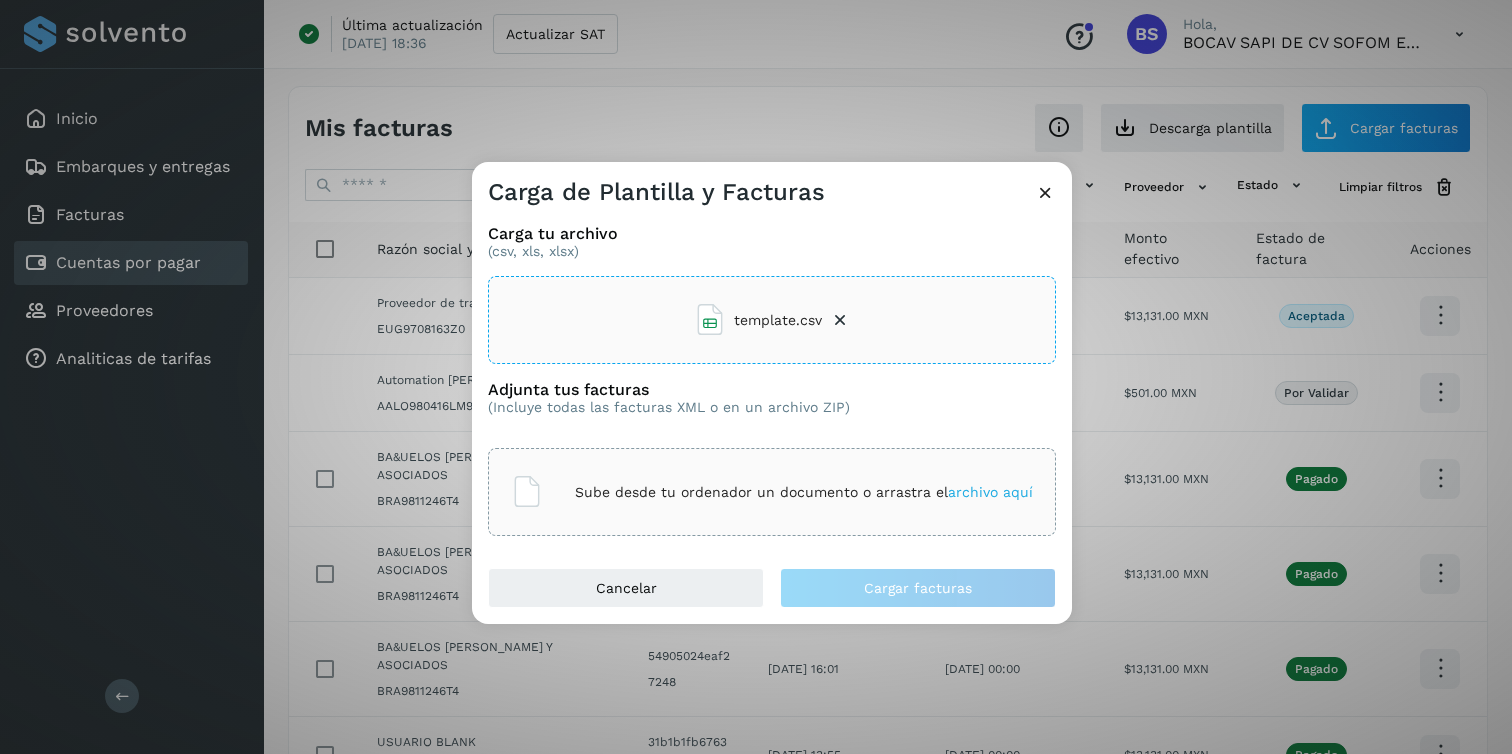 click on "Sube desde tu ordenador un documento o arrastra el  archivo aquí" 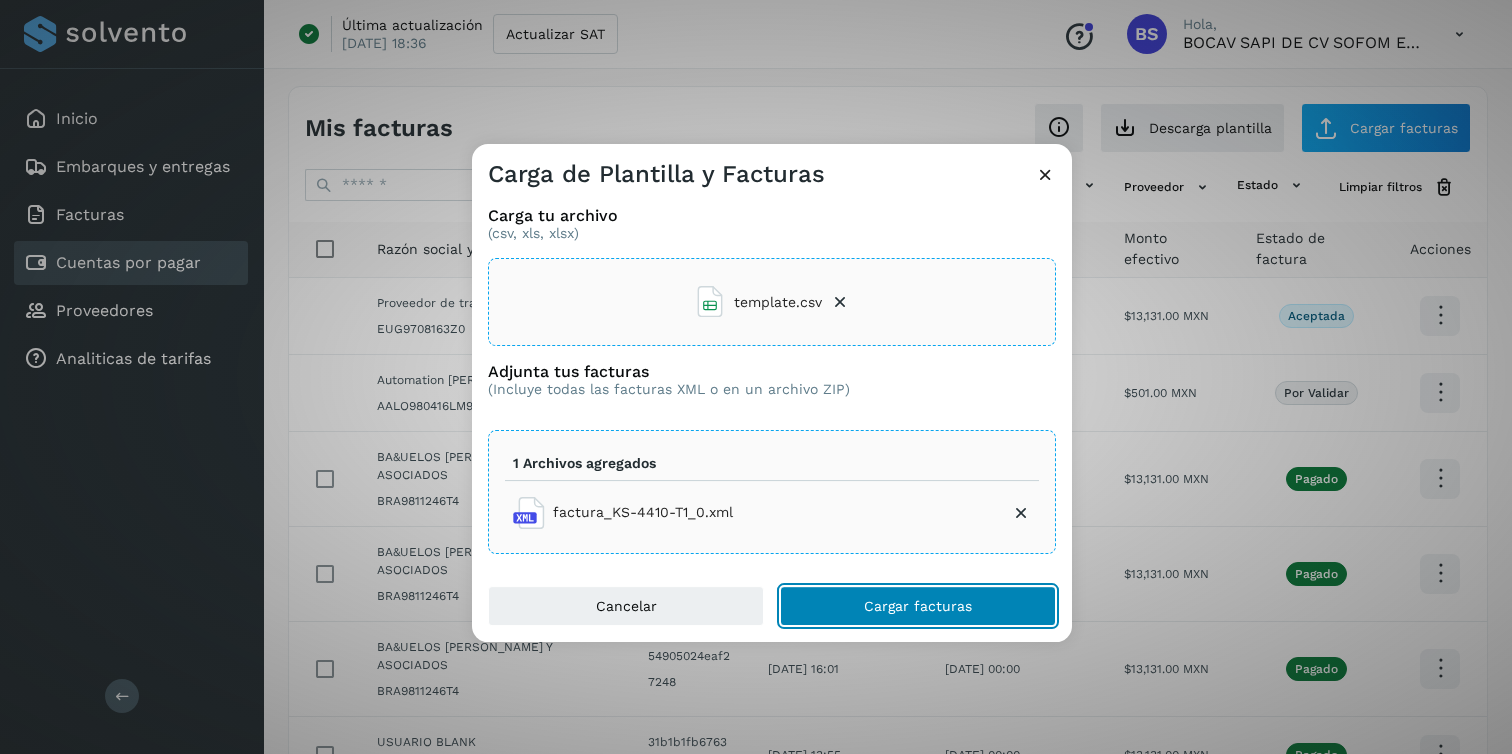 click on "Cargar facturas" 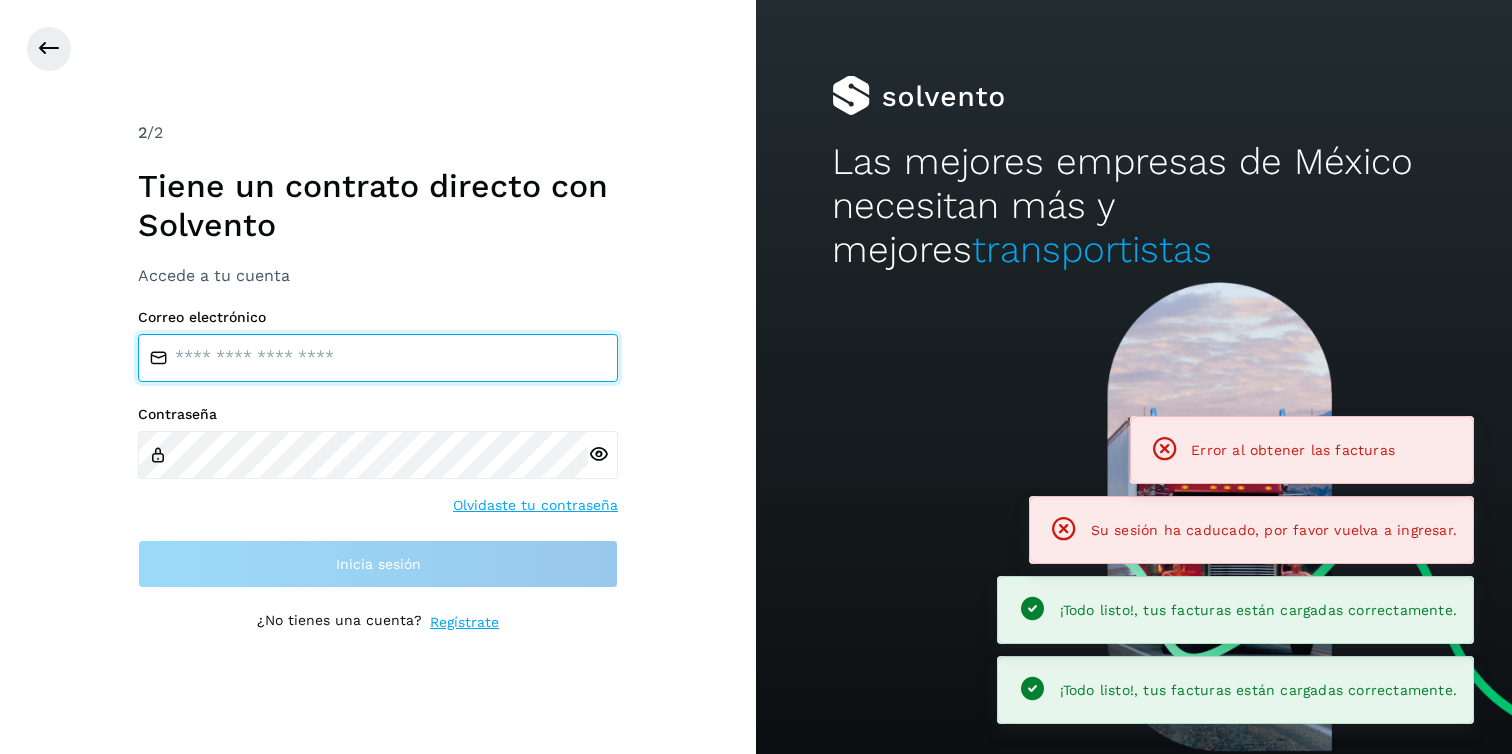 click at bounding box center (378, 358) 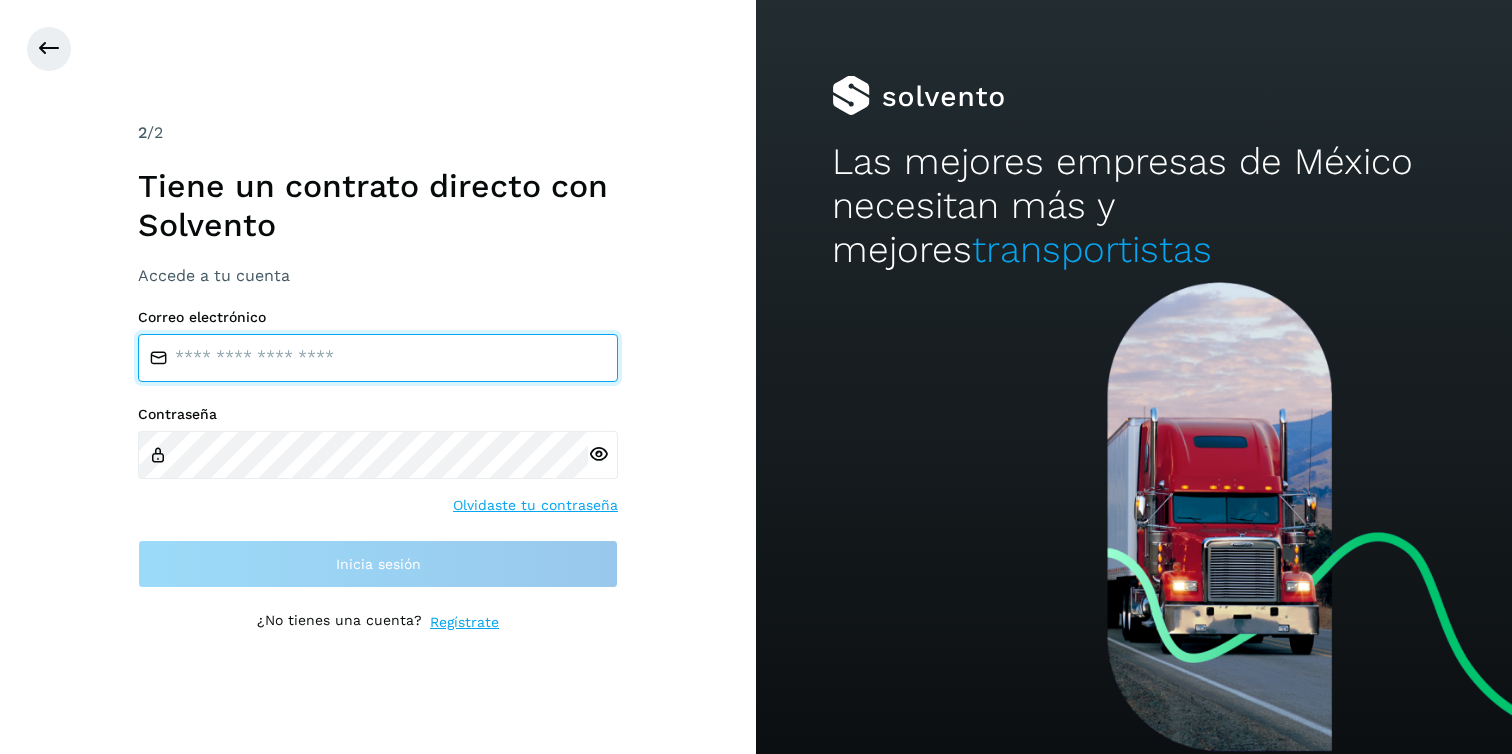 type on "**********" 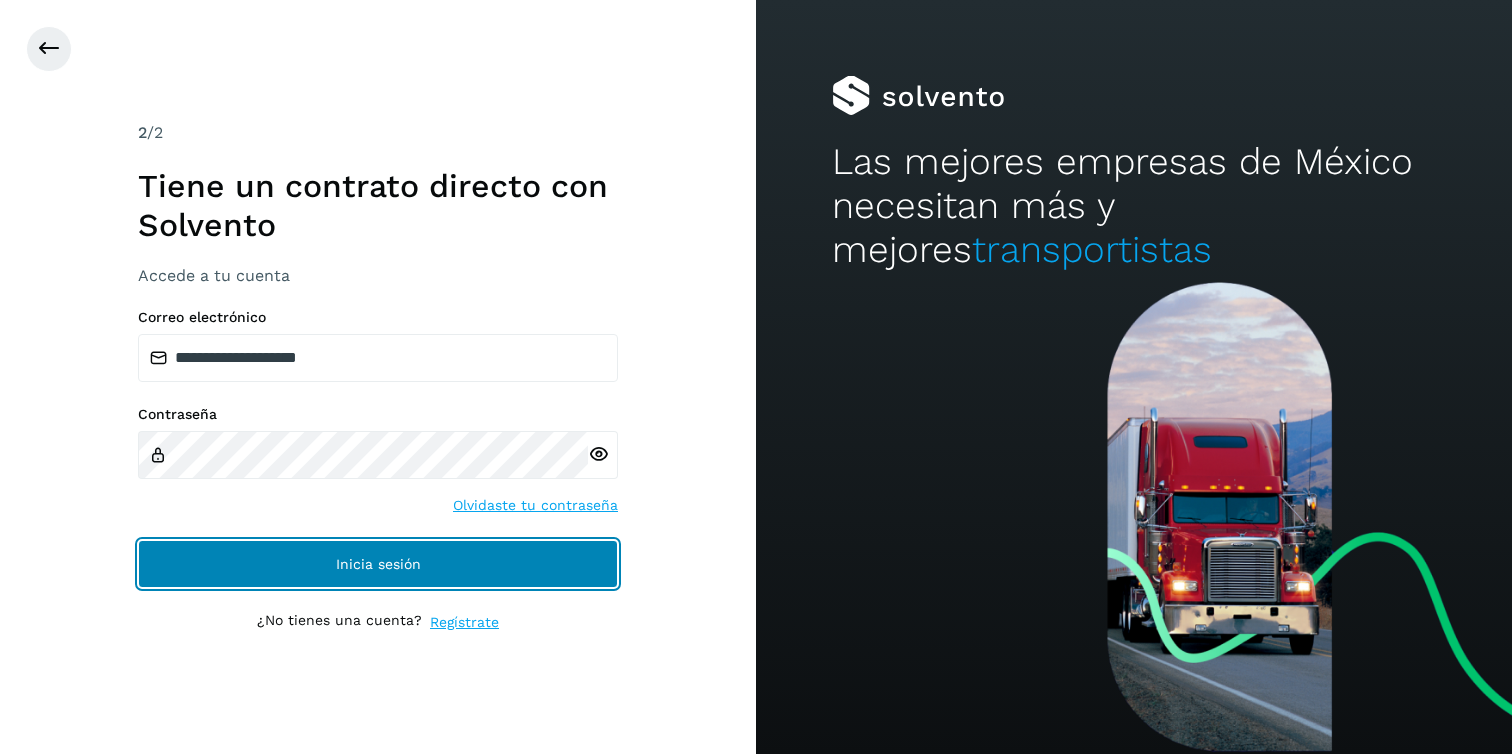 click on "Inicia sesión" at bounding box center [378, 564] 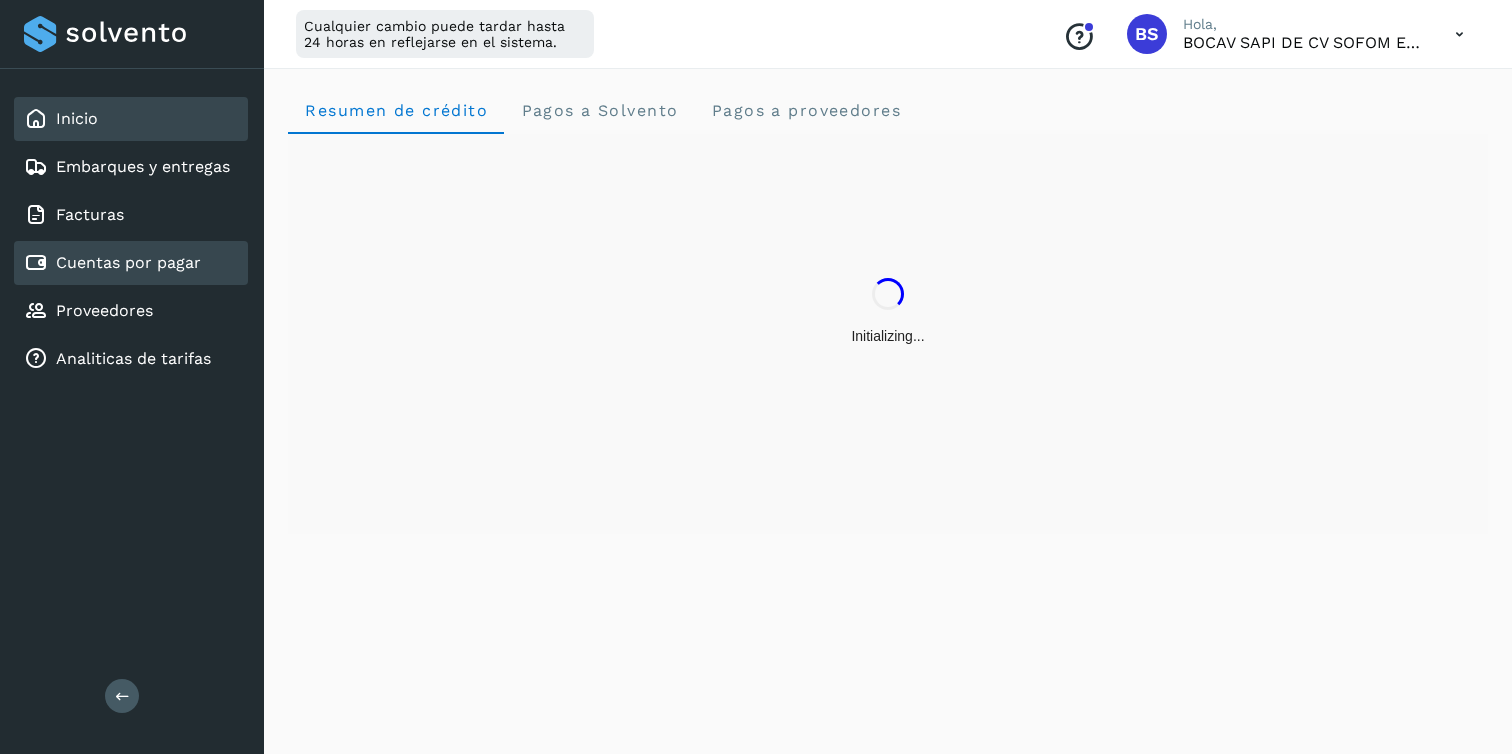 click on "Cuentas por pagar" at bounding box center [112, 263] 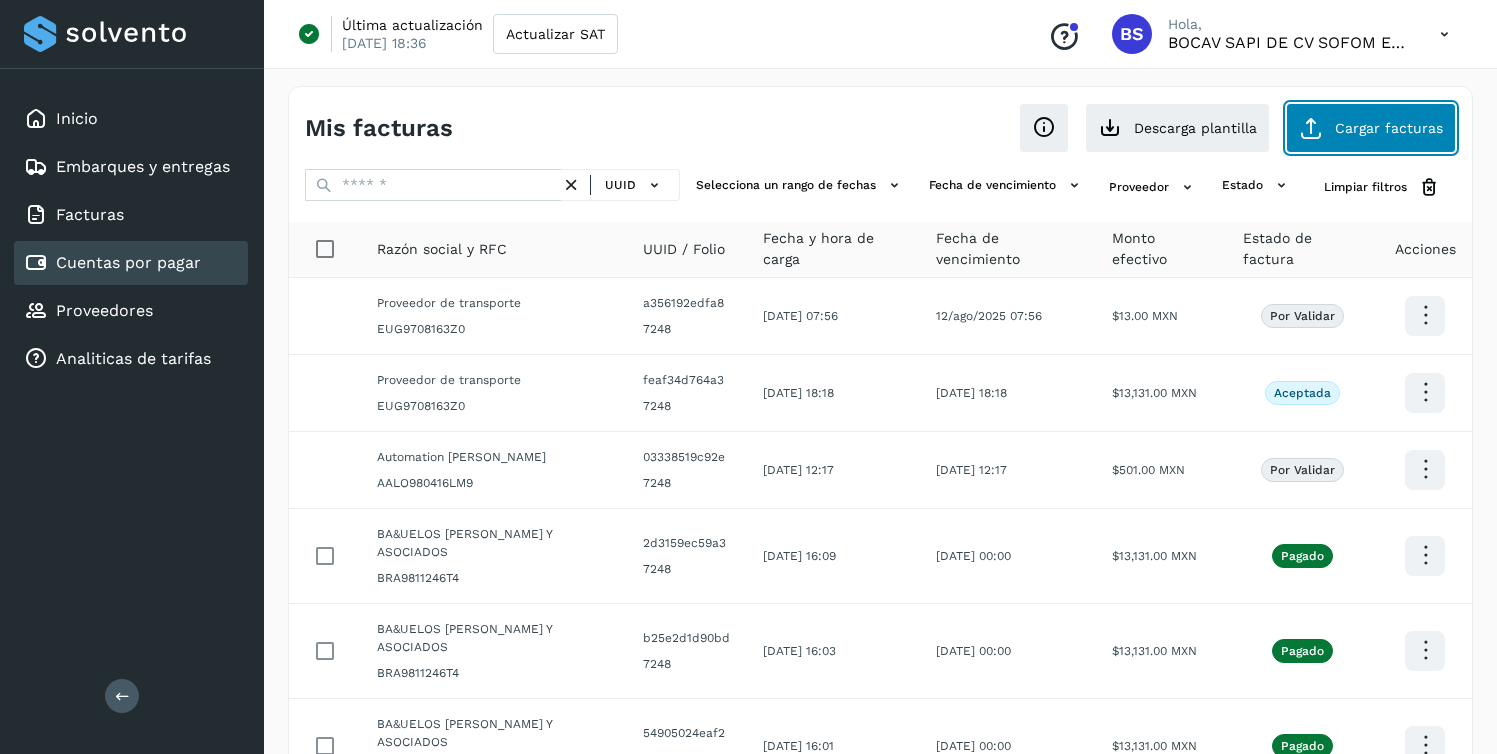 click on "Cargar facturas" 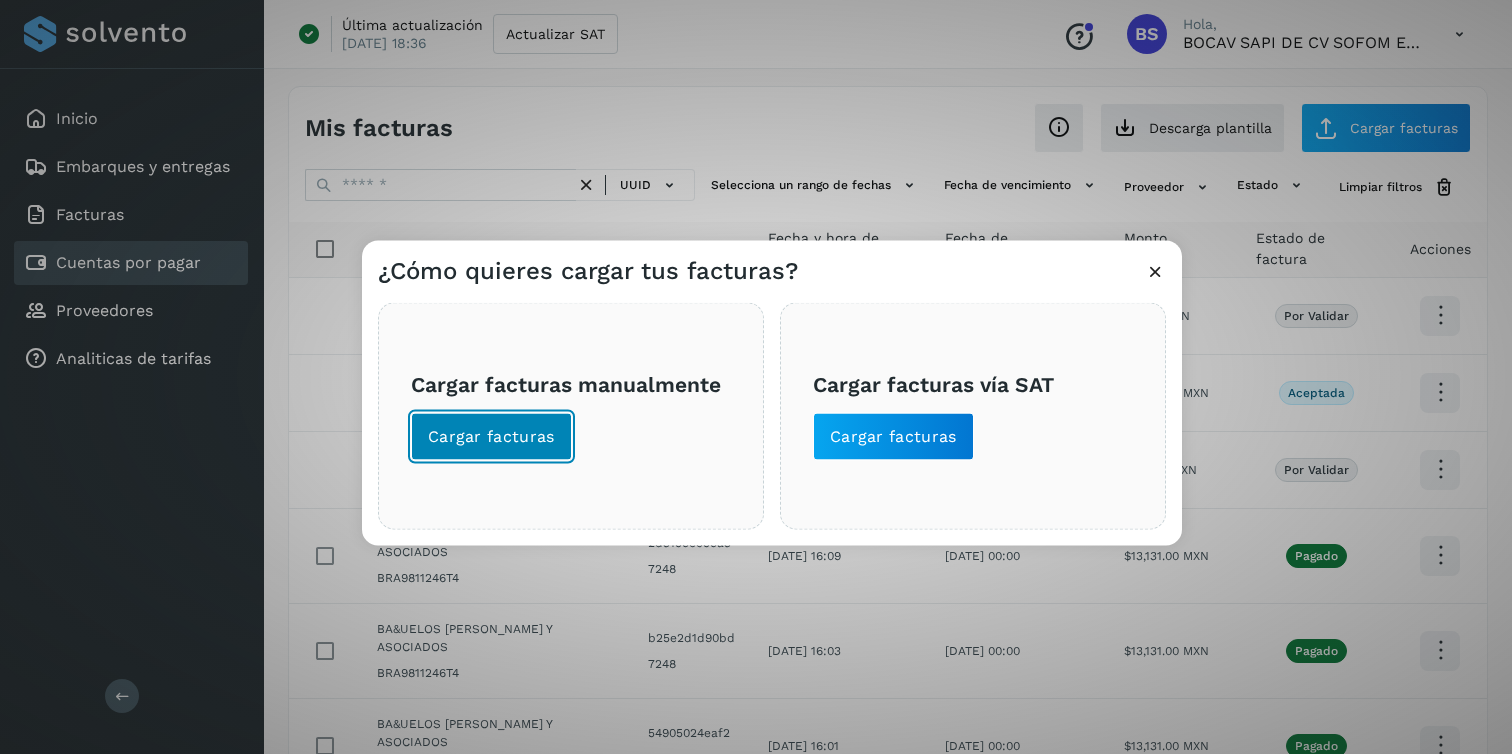 click on "Cargar facturas" 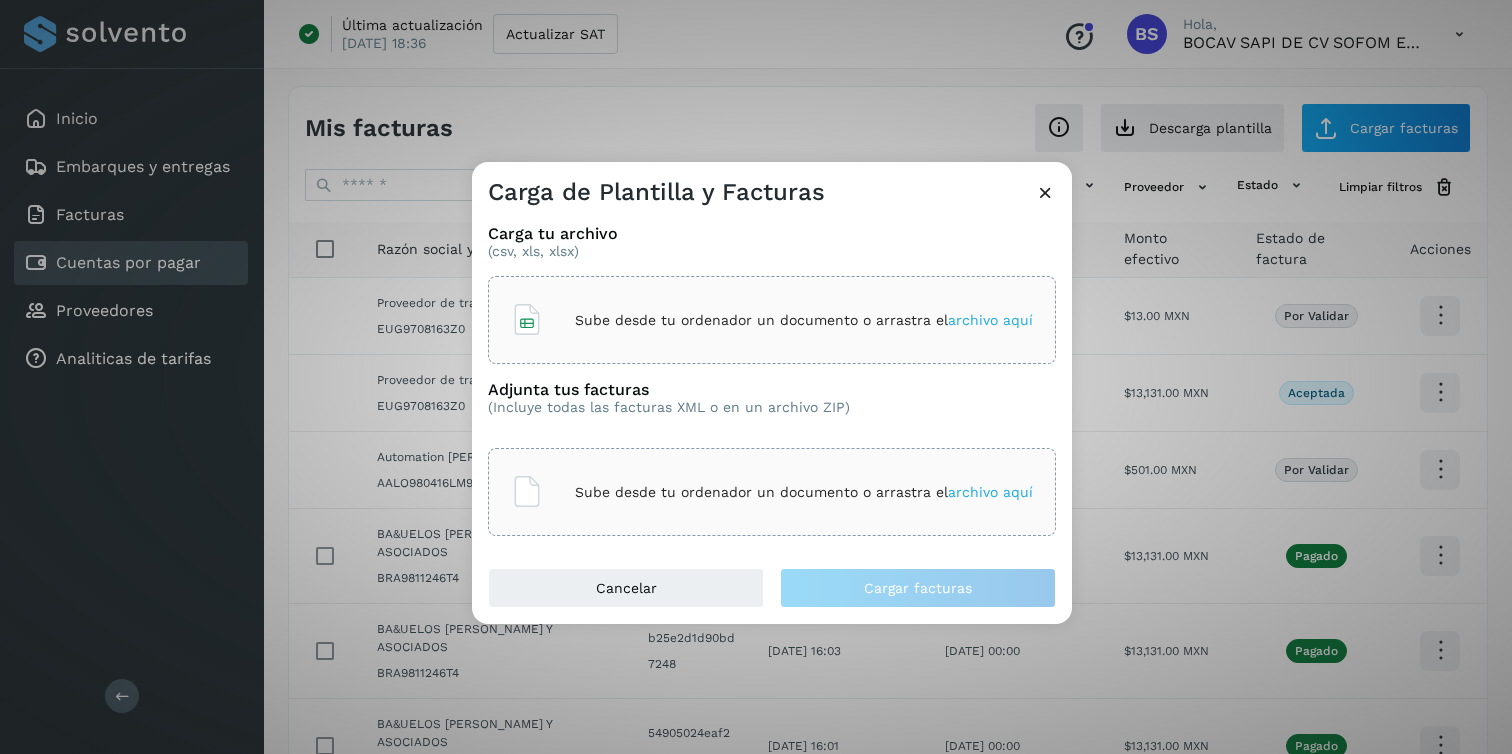 click on "Sube desde tu ordenador un documento o arrastra el  archivo aquí" 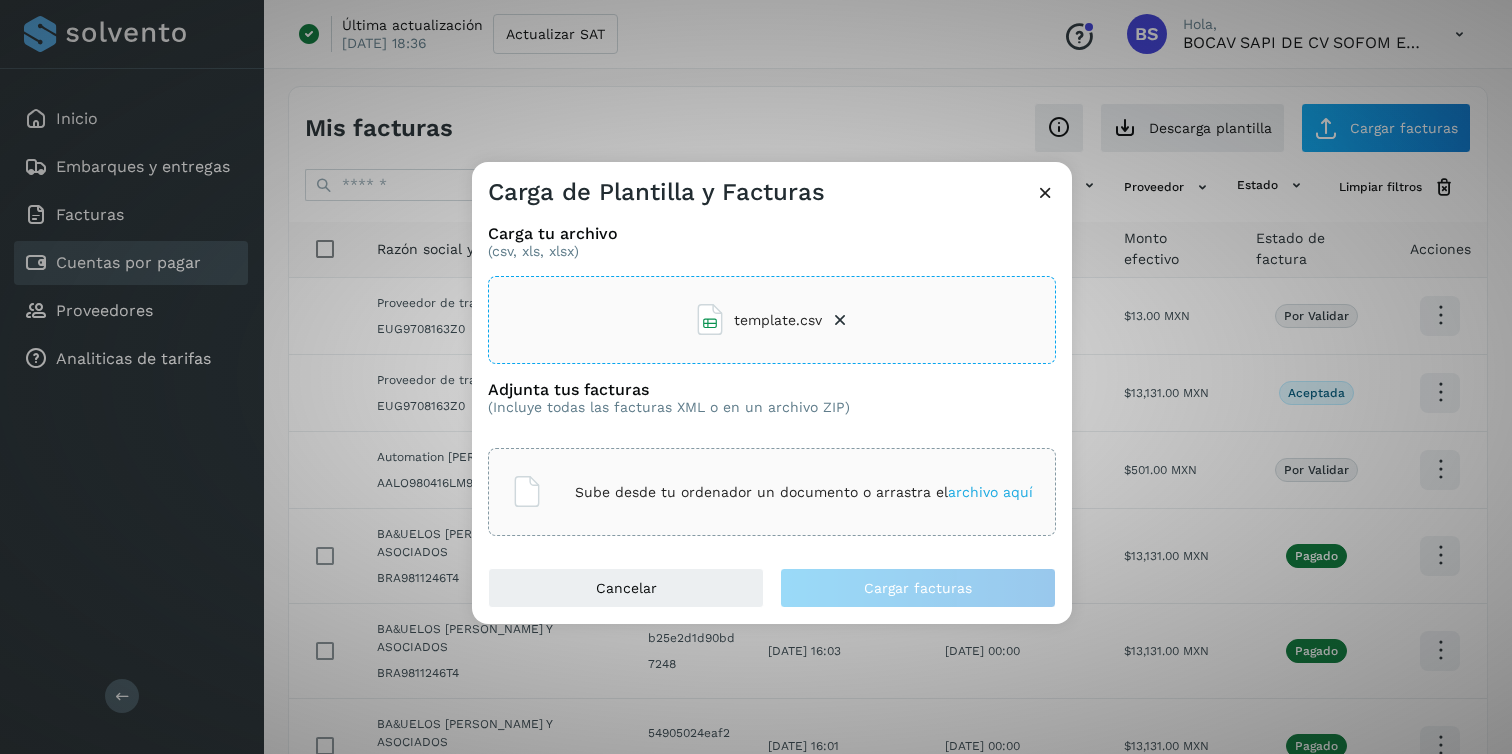 click on "Sube desde tu ordenador un documento o arrastra el  archivo aquí" at bounding box center (804, 492) 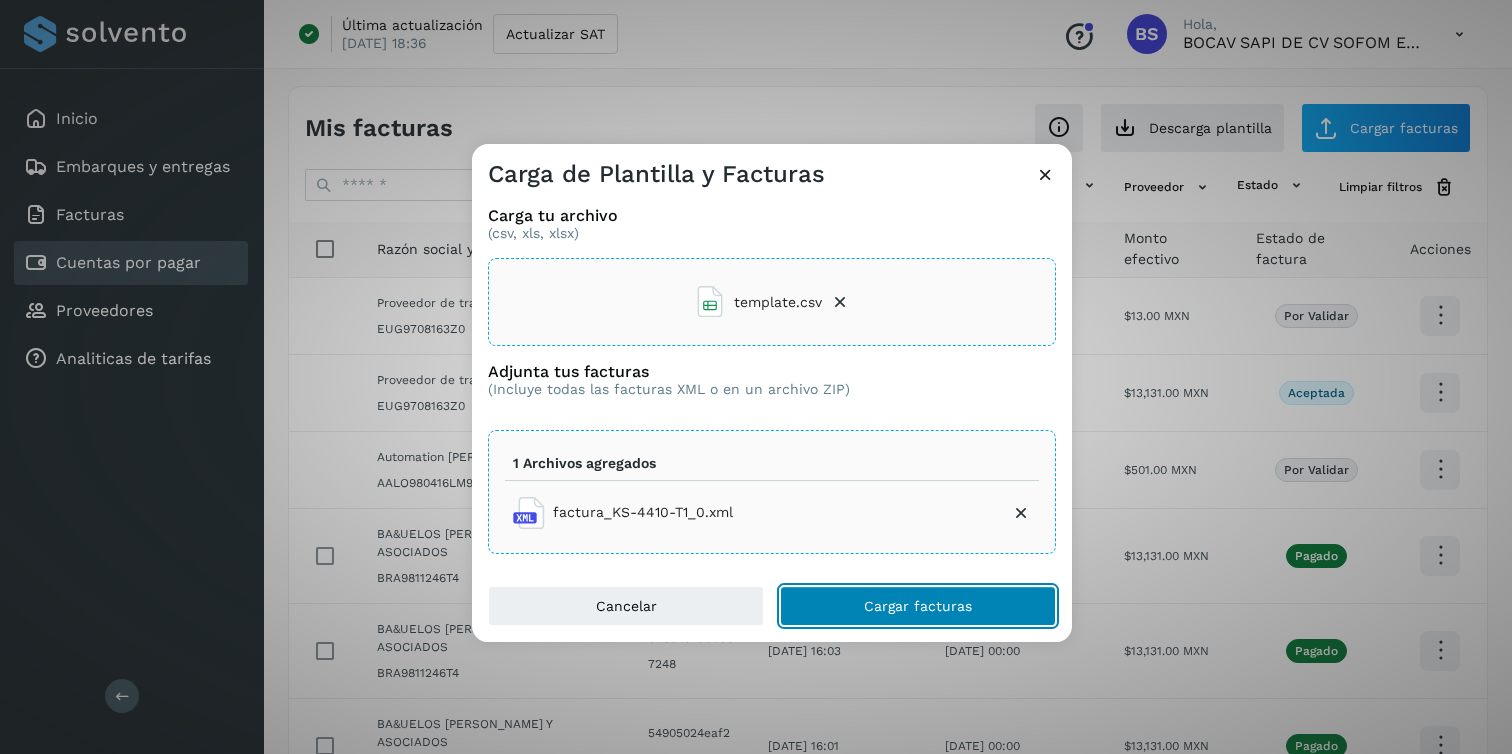 click on "Cargar facturas" 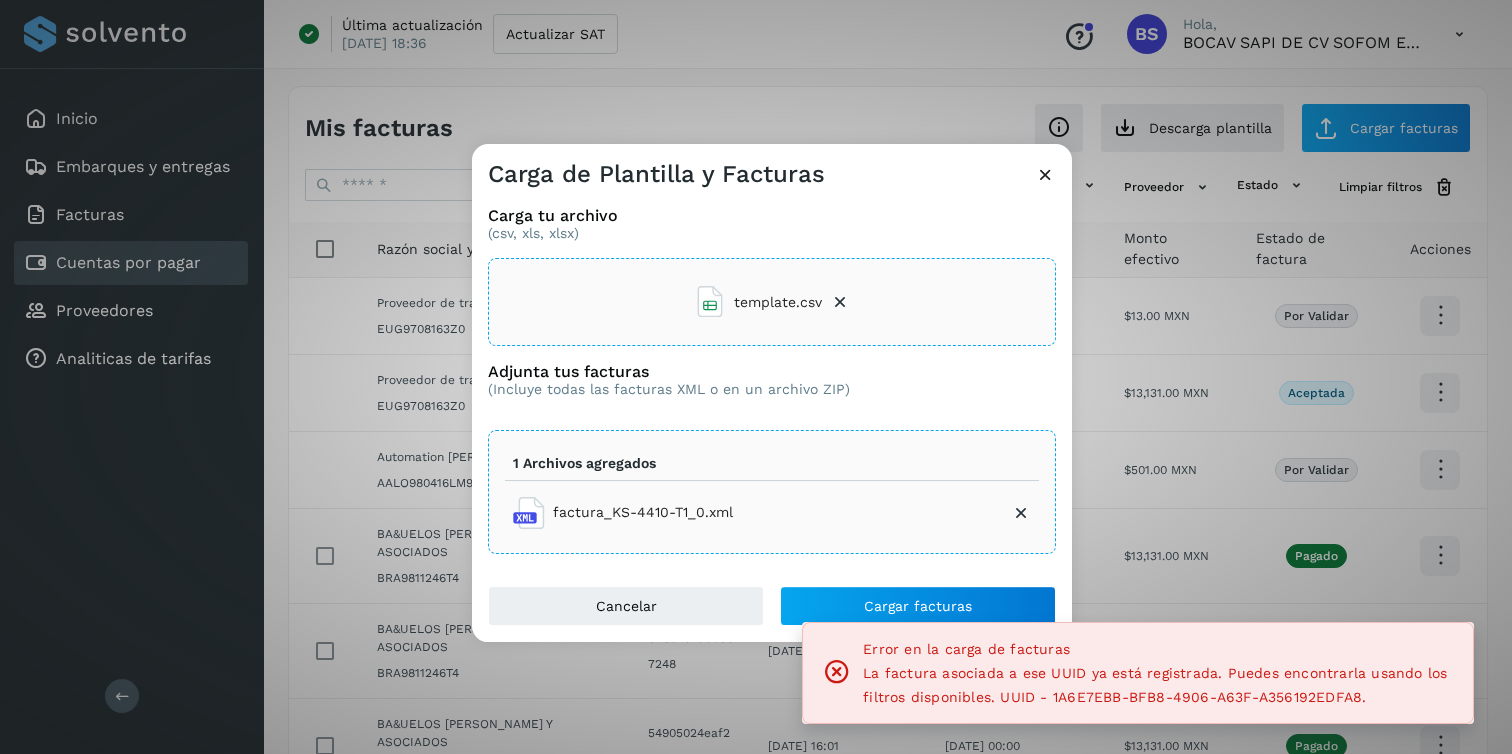 click at bounding box center [1045, 174] 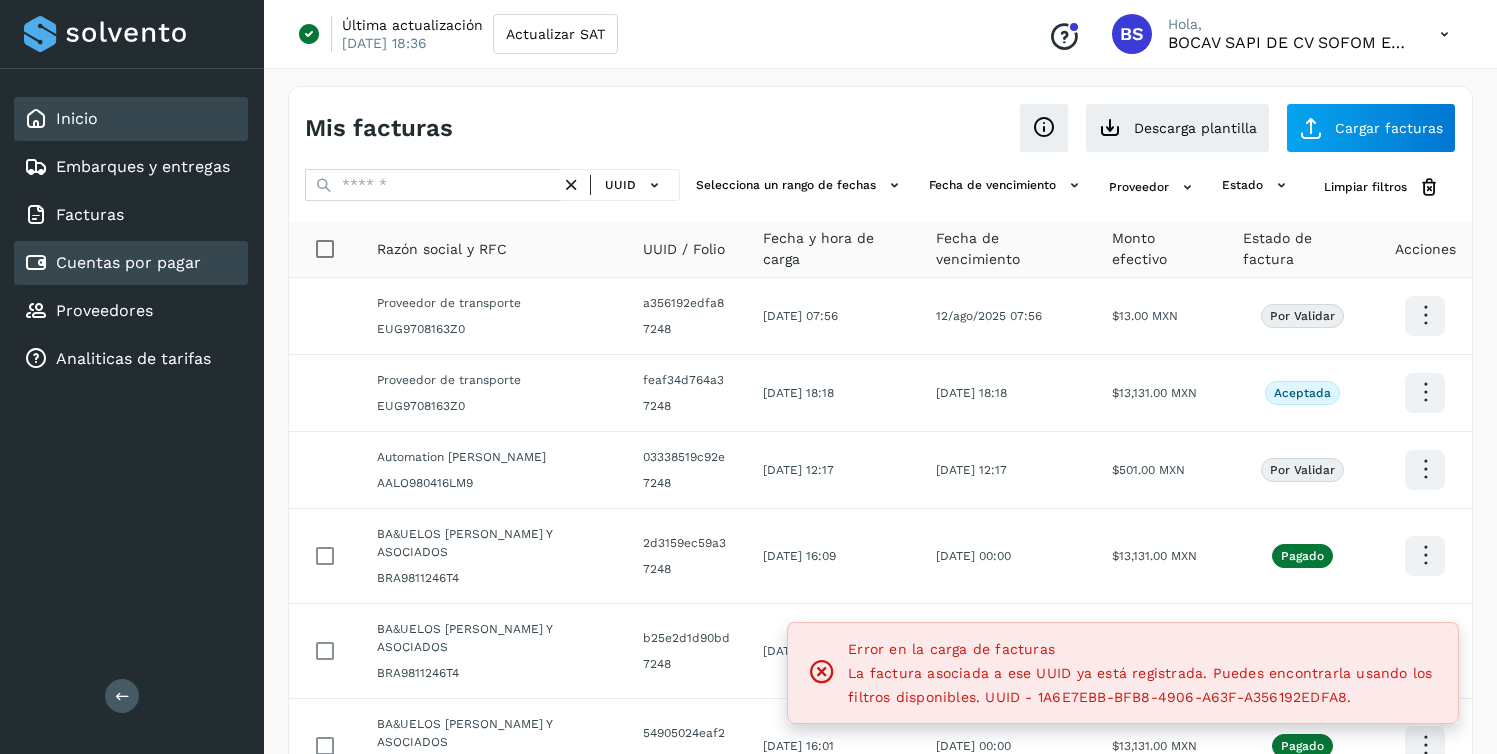 drag, startPoint x: 88, startPoint y: 152, endPoint x: 86, endPoint y: 139, distance: 13.152946 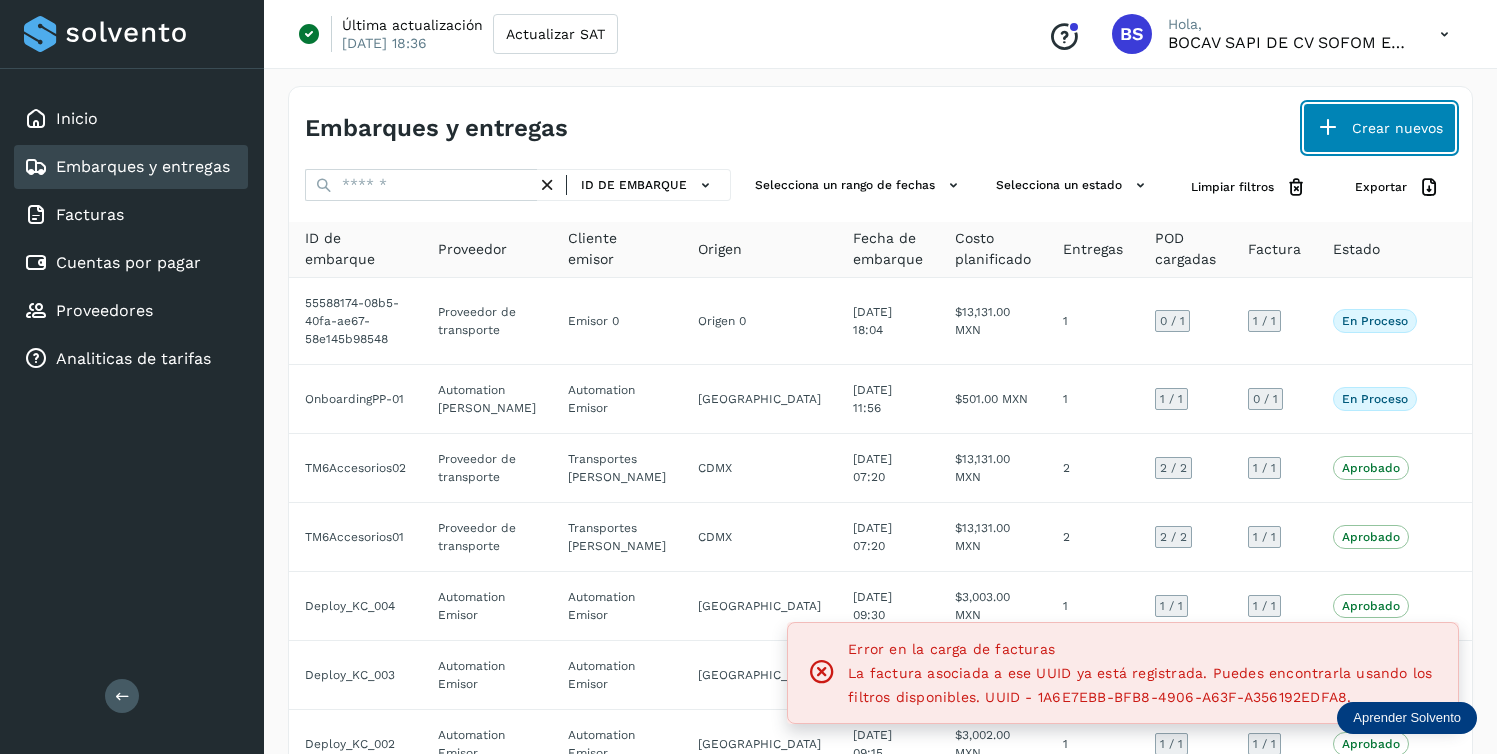 click on "Crear nuevos" at bounding box center [1379, 128] 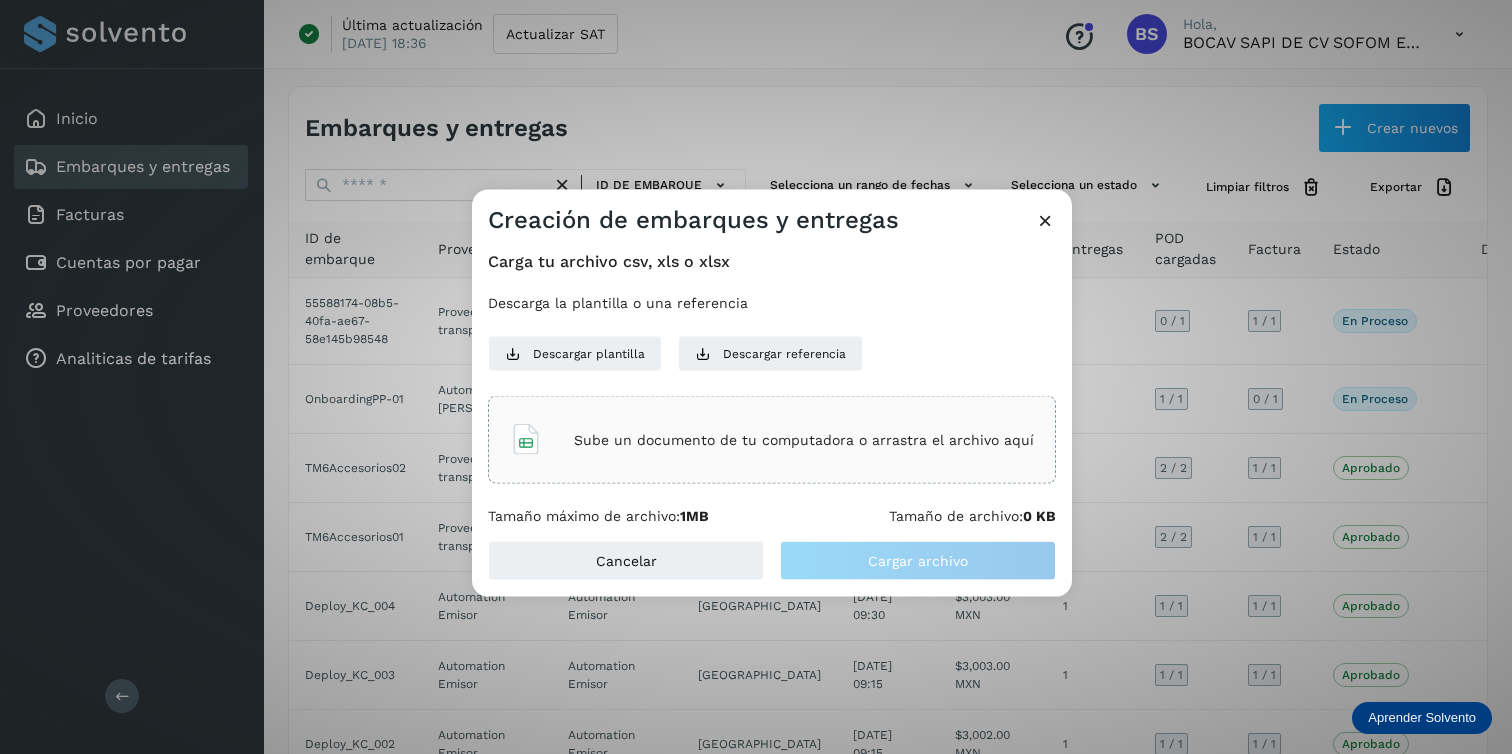 click on "Sube un documento de tu computadora o arrastra el archivo aquí" 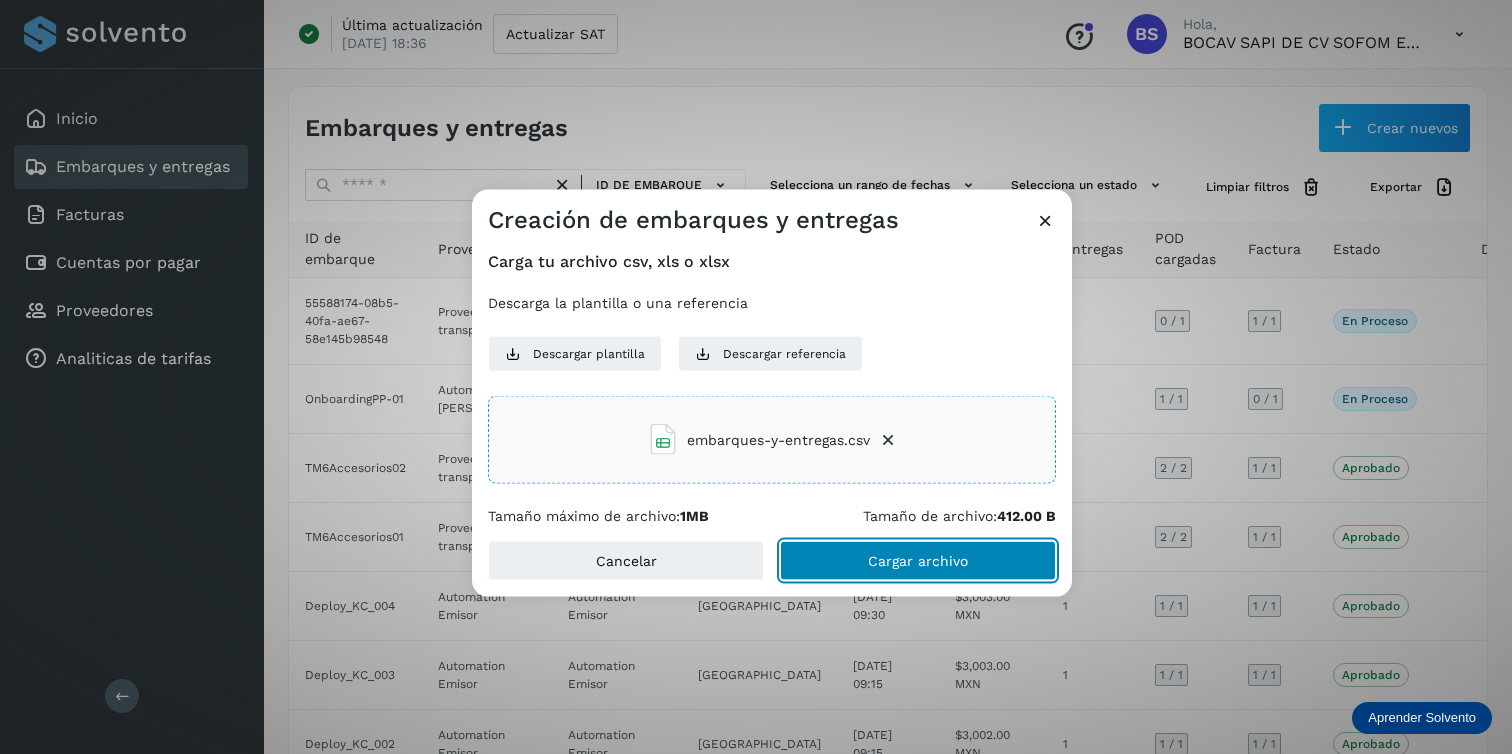 click on "Cargar archivo" 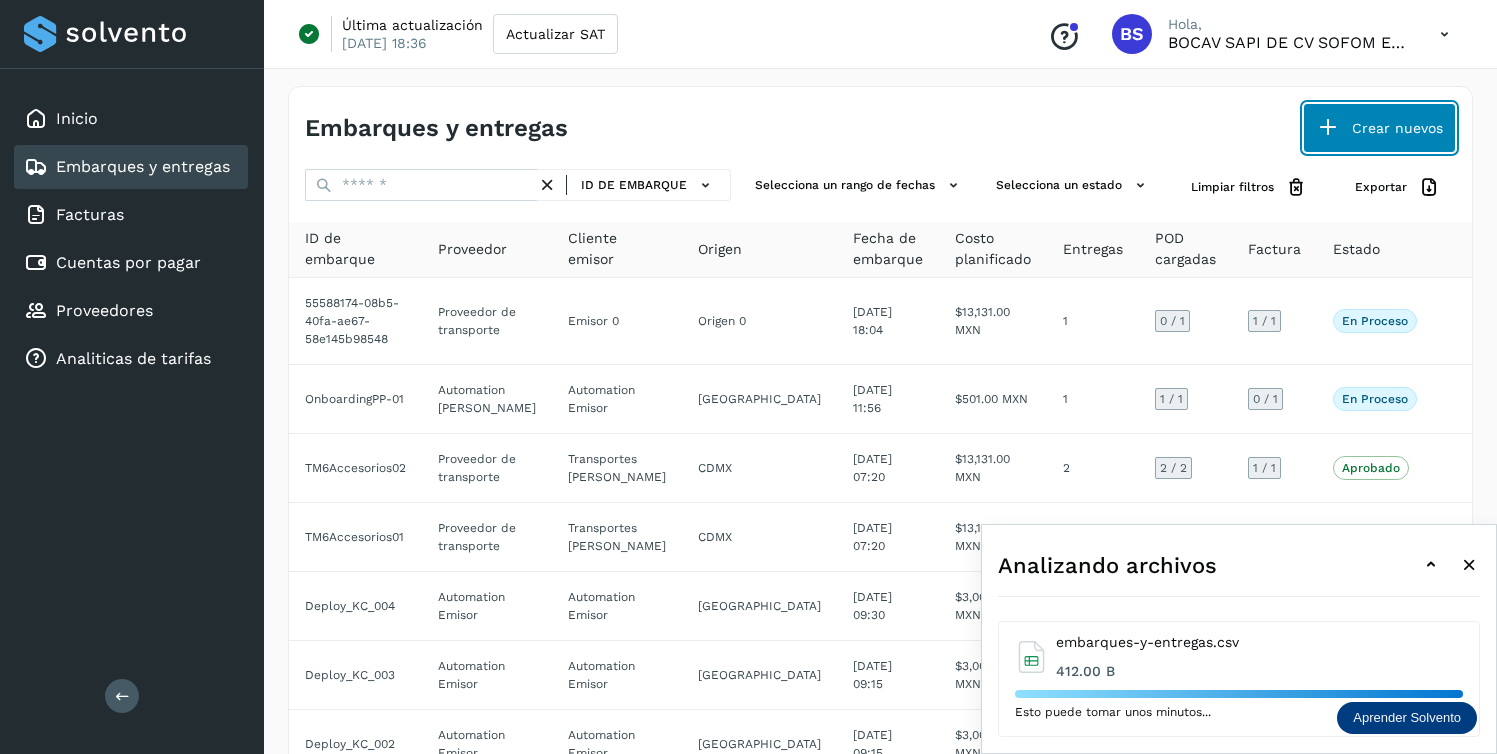 click at bounding box center (1328, 128) 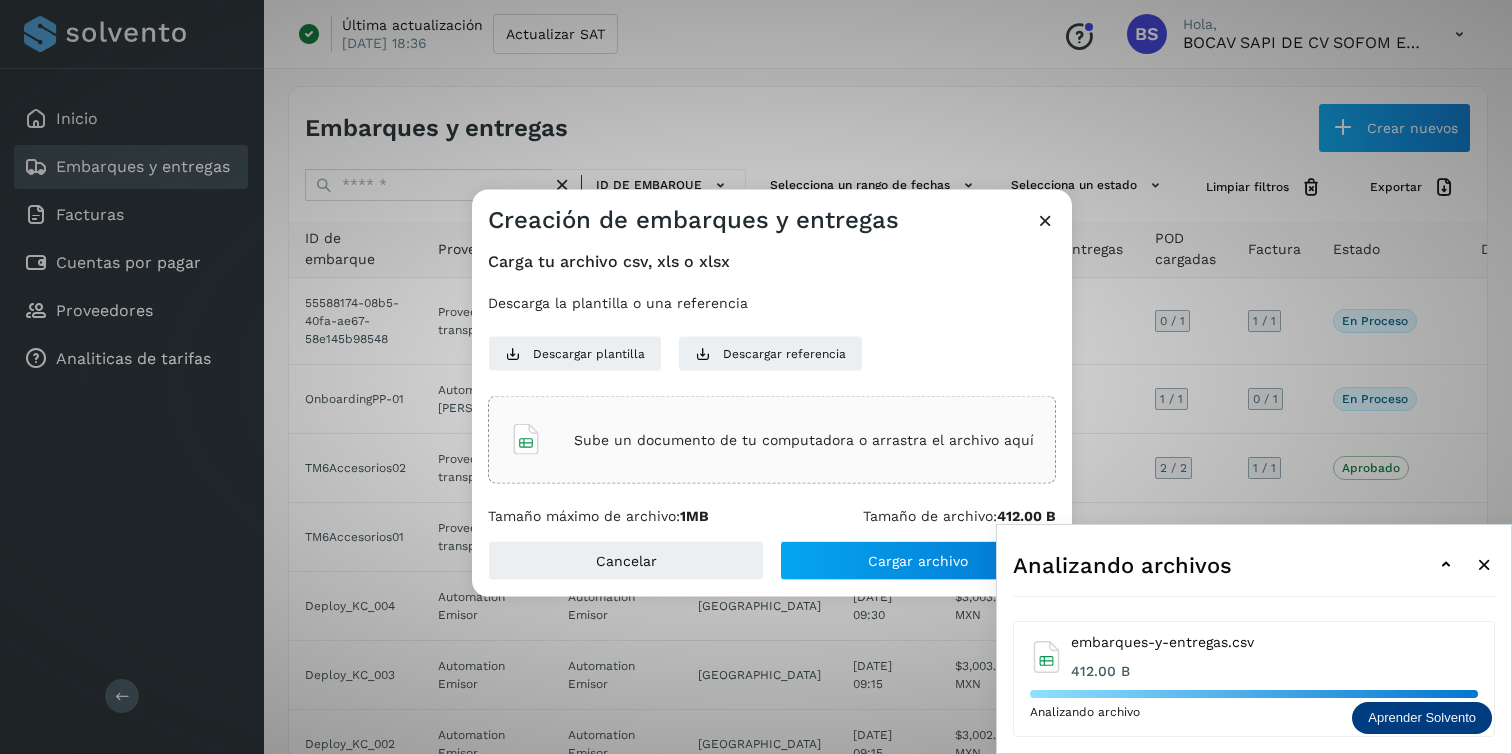 click on "Sube un documento de tu computadora o arrastra el archivo aquí" 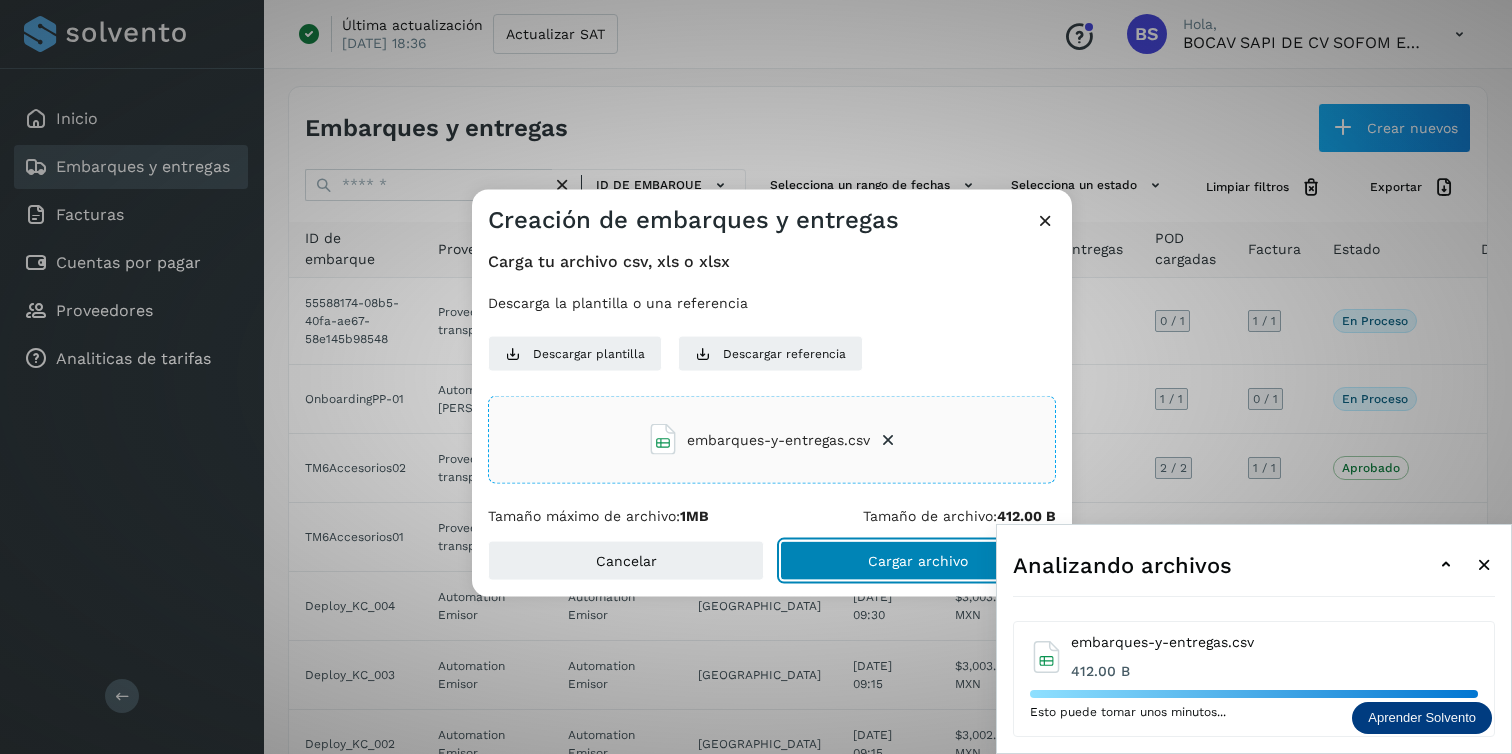 click on "Cargar archivo" 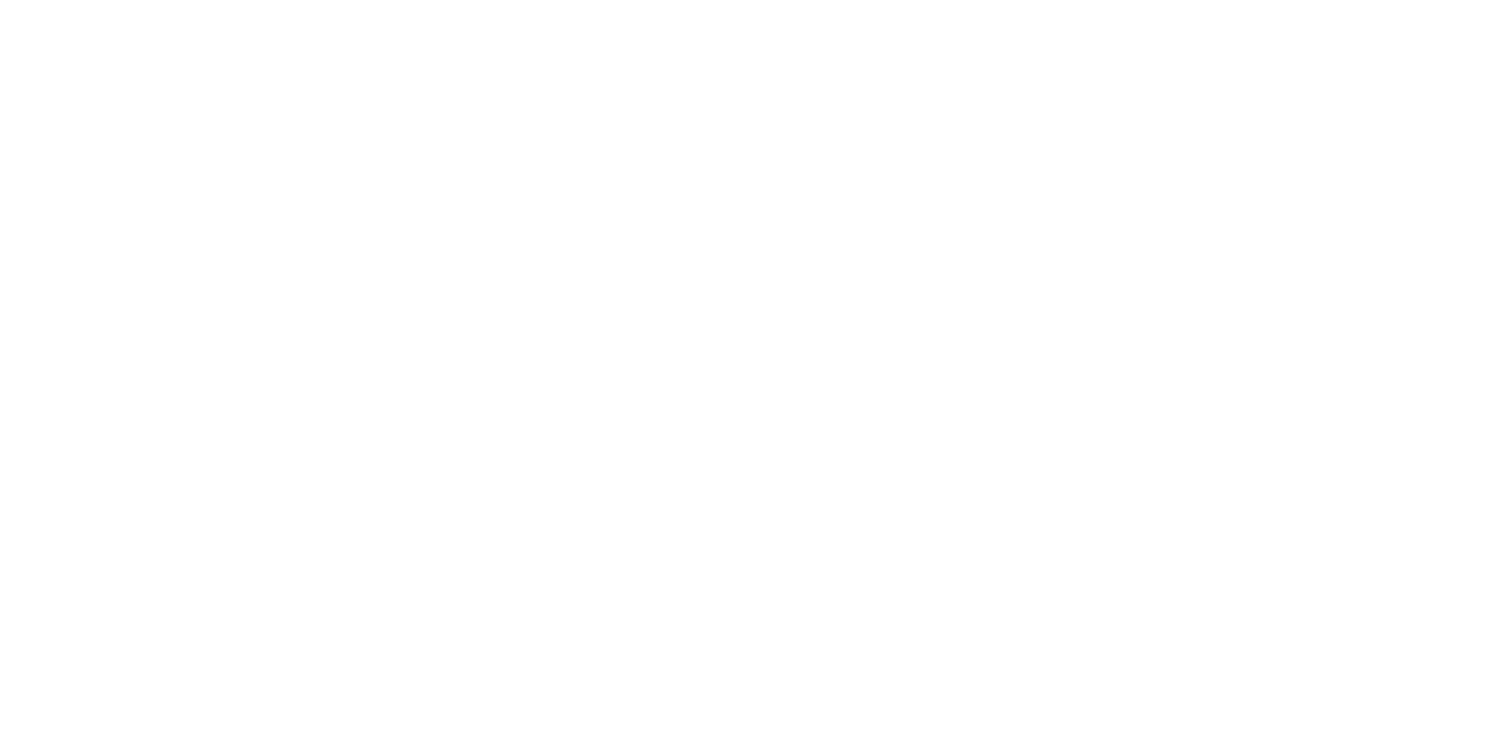 scroll, scrollTop: 0, scrollLeft: 0, axis: both 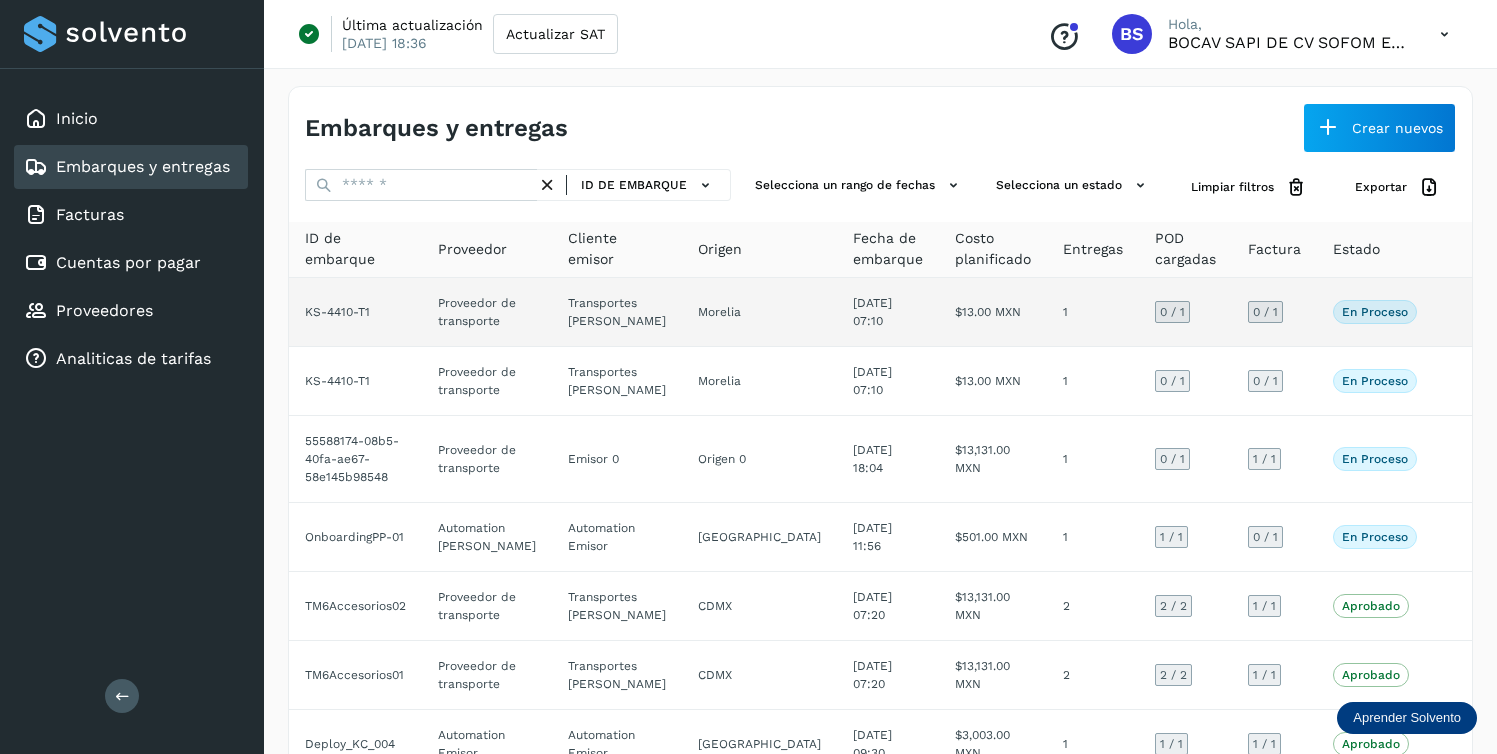 click 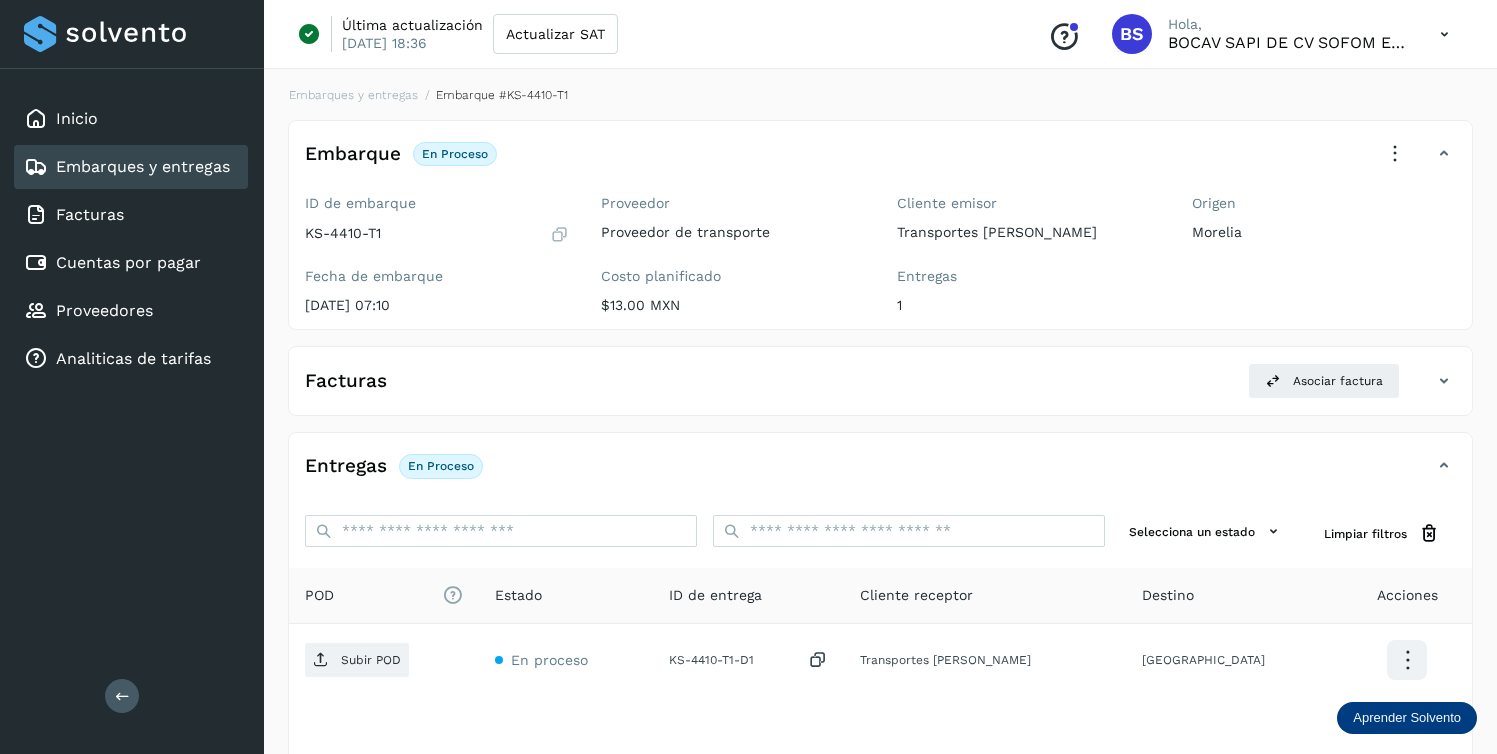click at bounding box center [1444, 34] 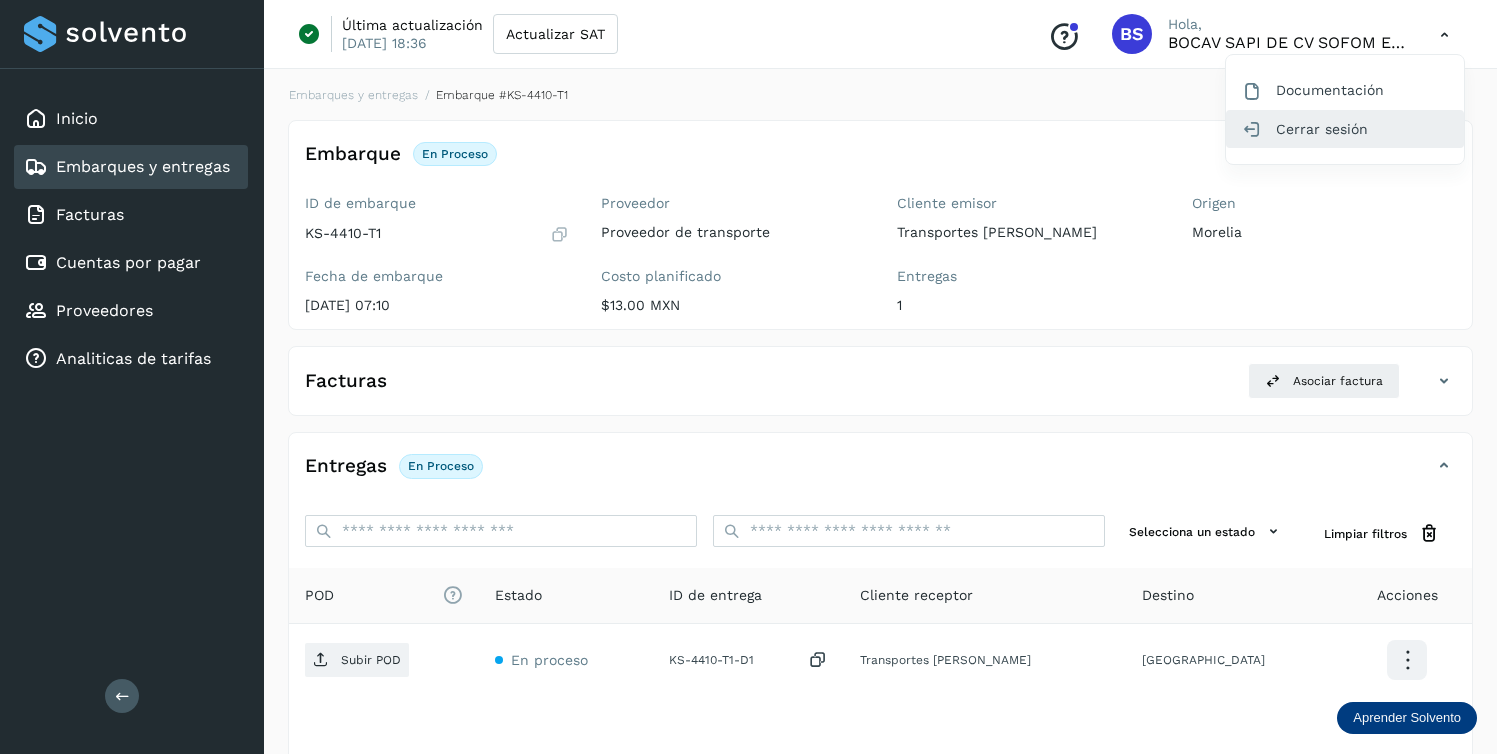 click on "Cerrar sesión" 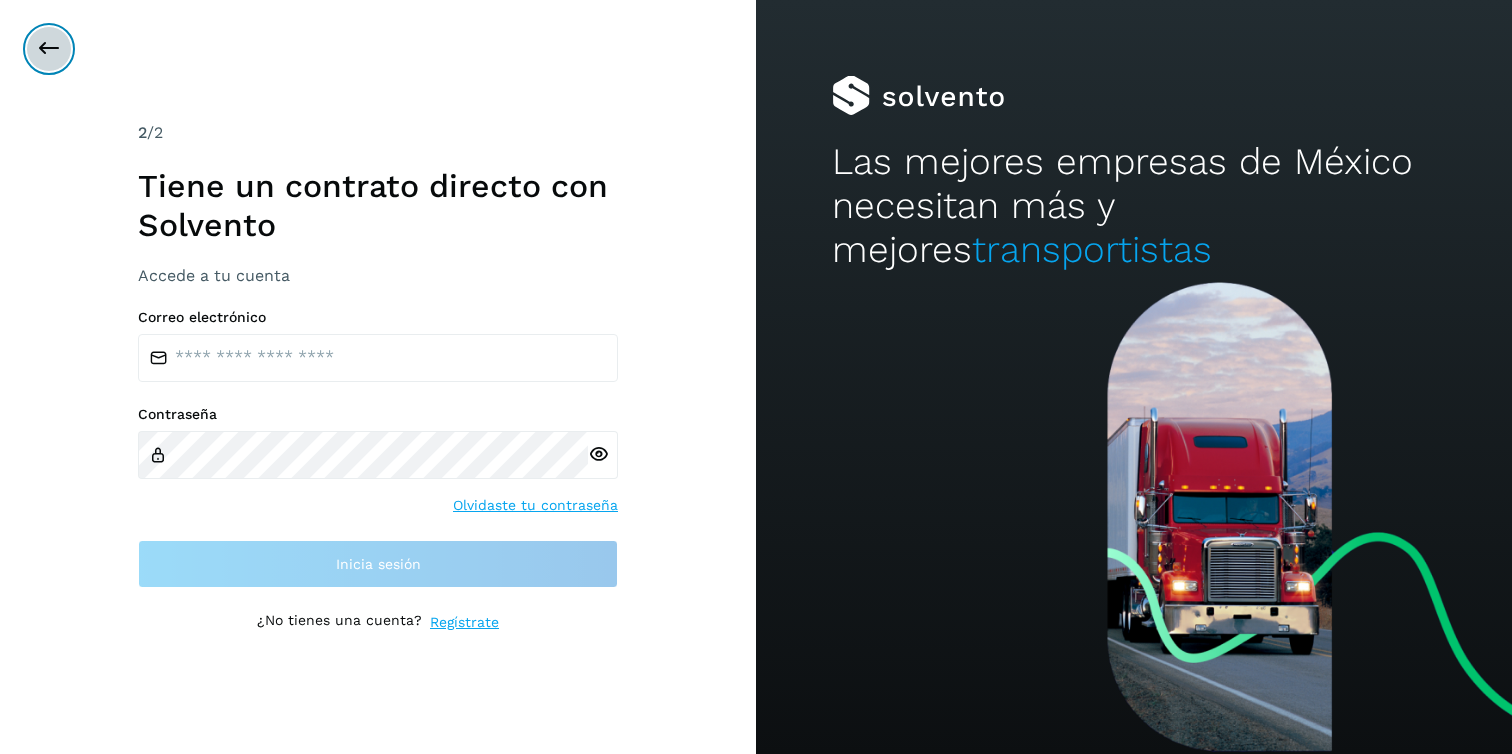 click at bounding box center [49, 49] 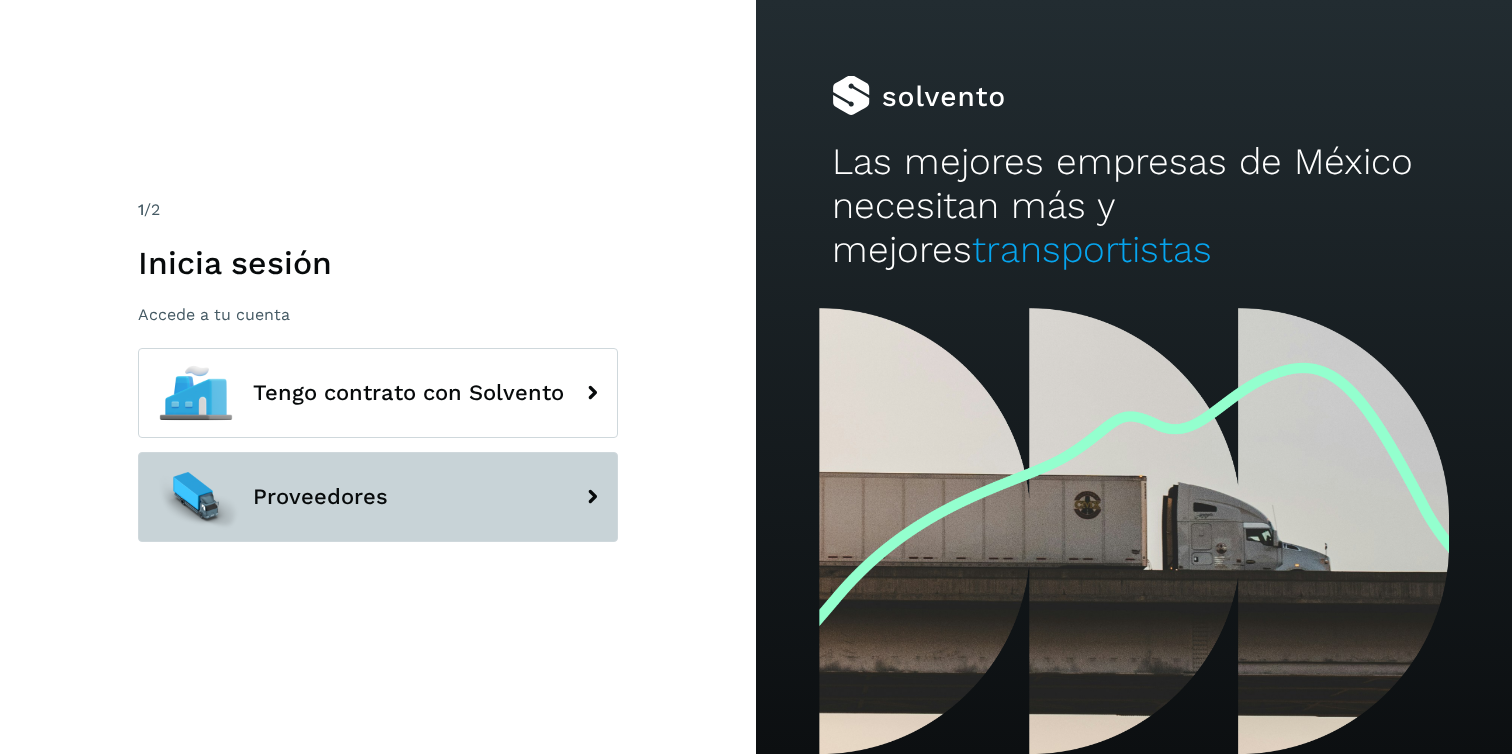 click on "Proveedores" 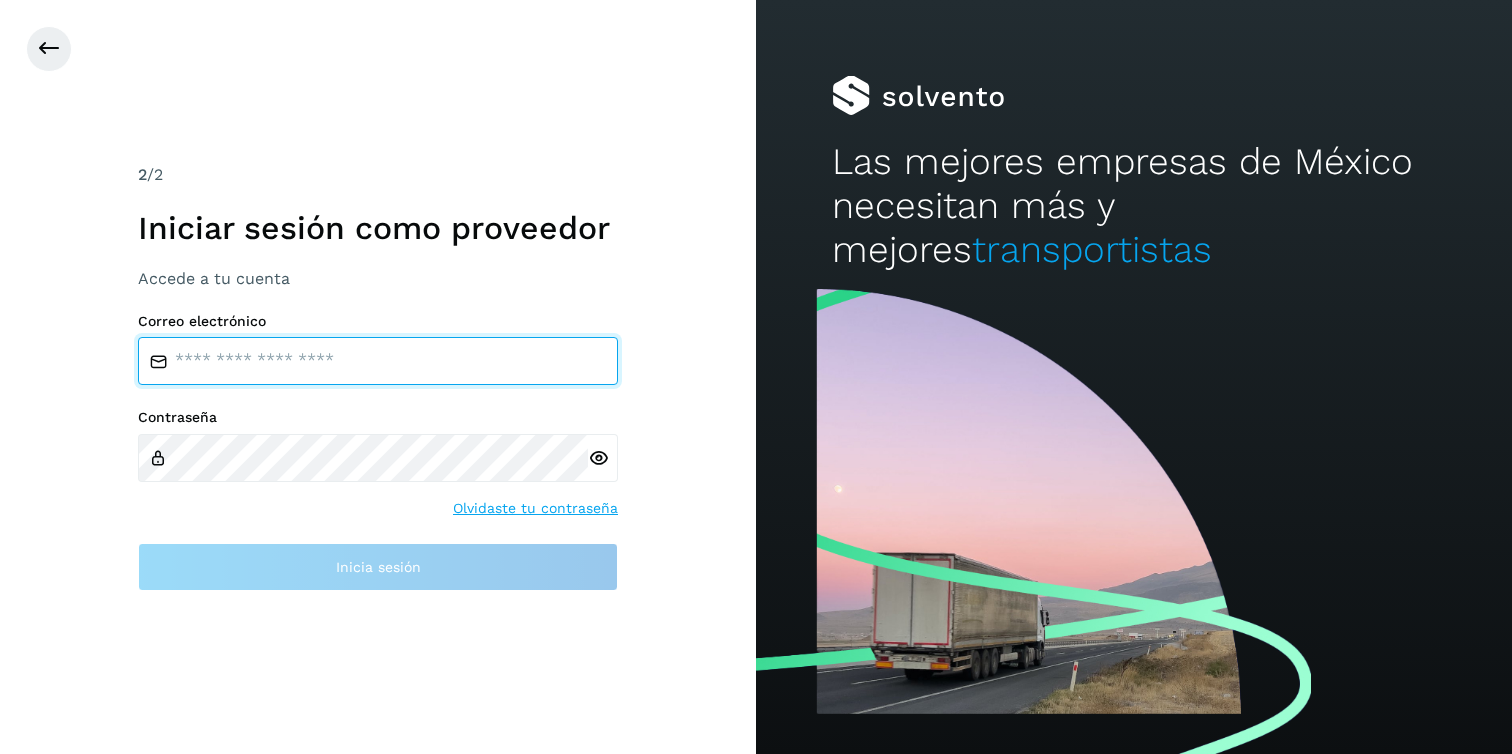 click at bounding box center [378, 361] 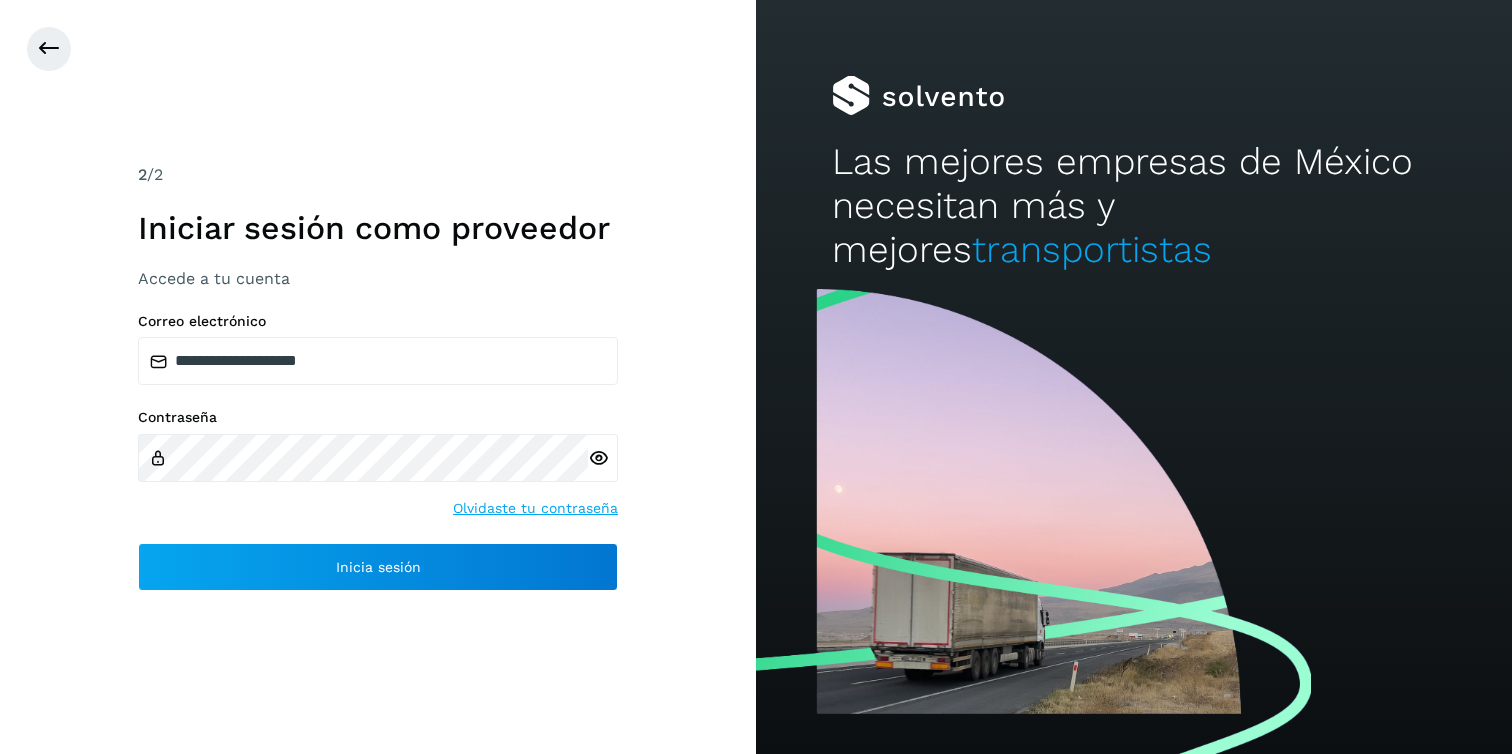click at bounding box center [598, 458] 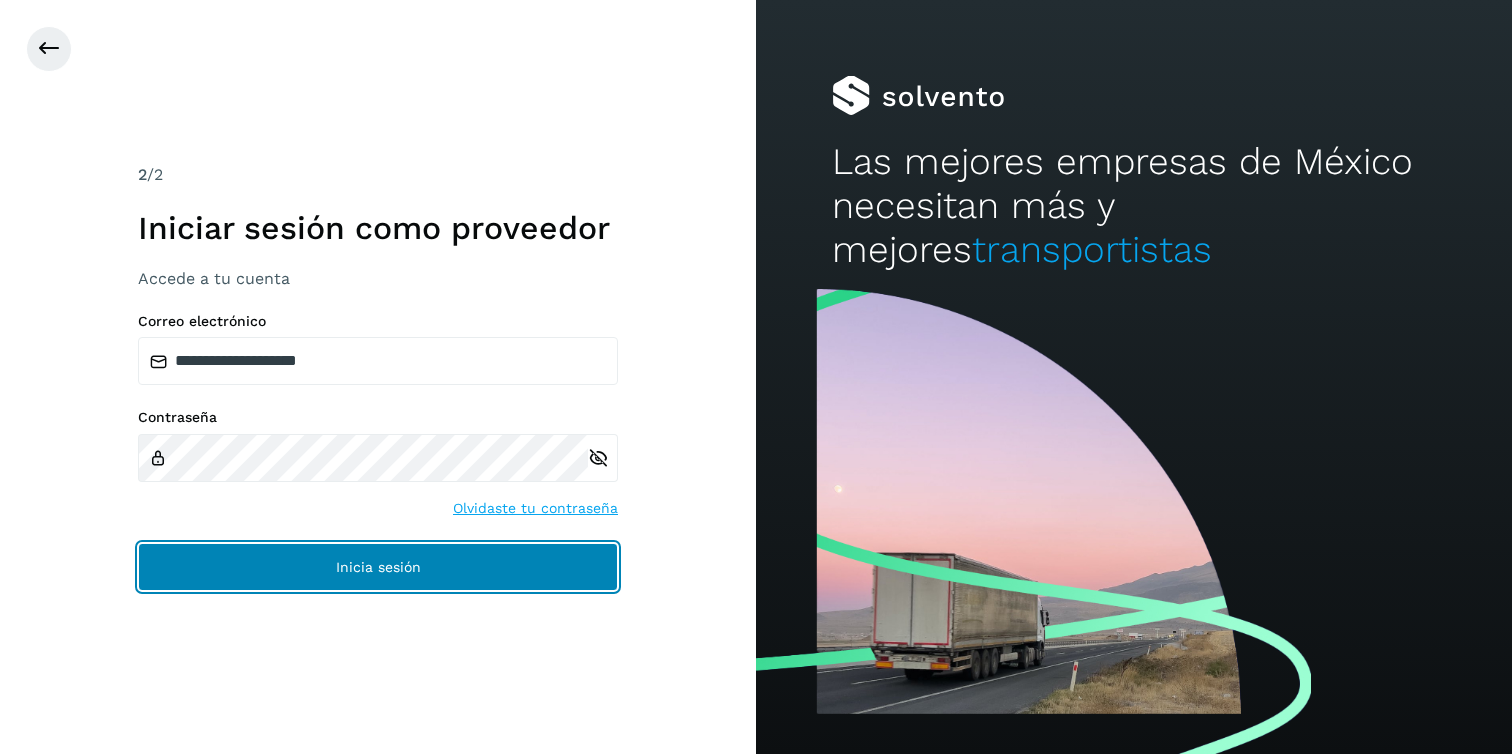 click on "Inicia sesión" at bounding box center [378, 567] 